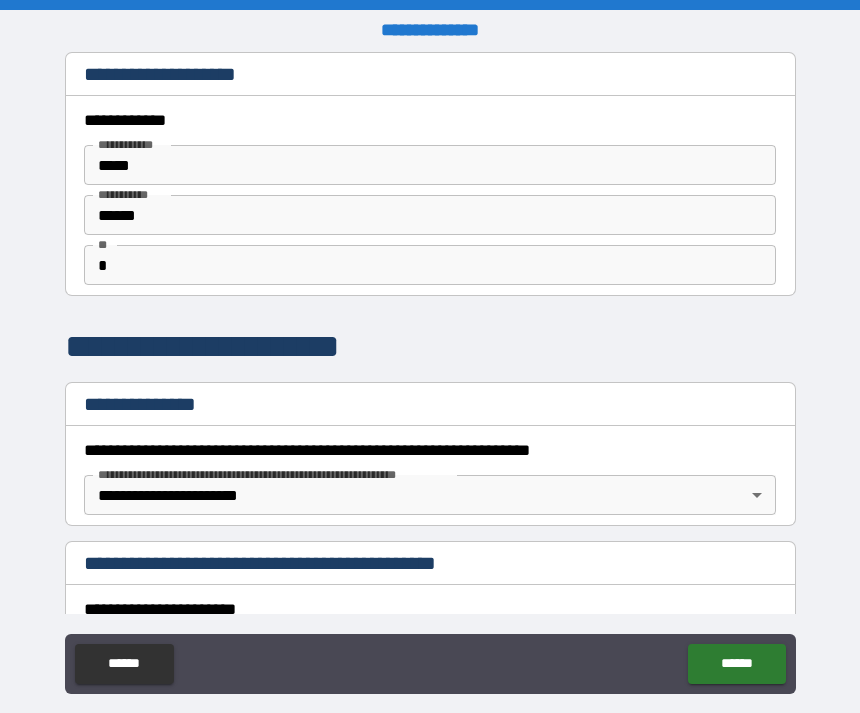 scroll, scrollTop: 82, scrollLeft: 0, axis: vertical 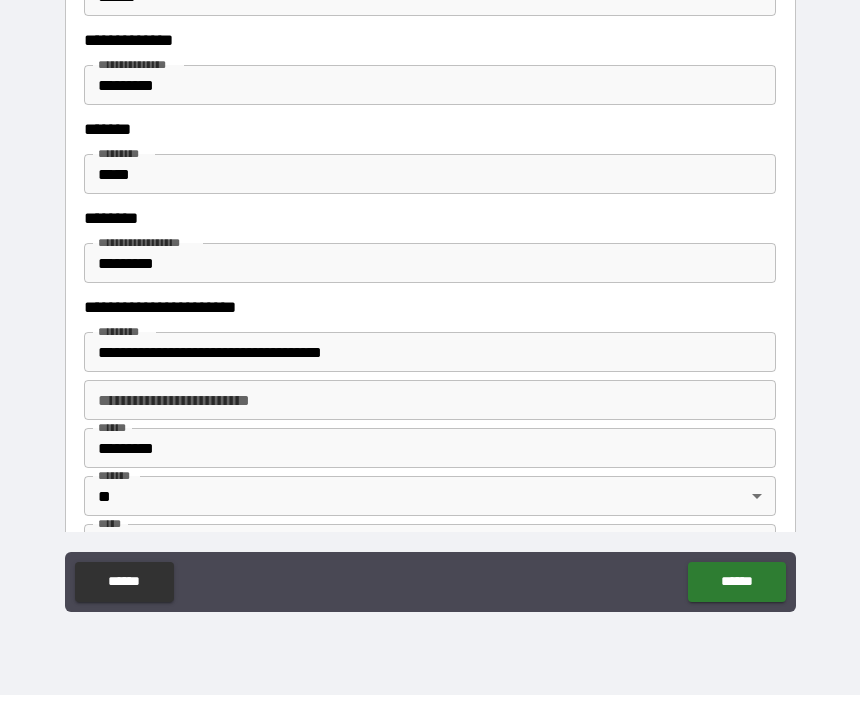 click on "*********" at bounding box center [430, 281] 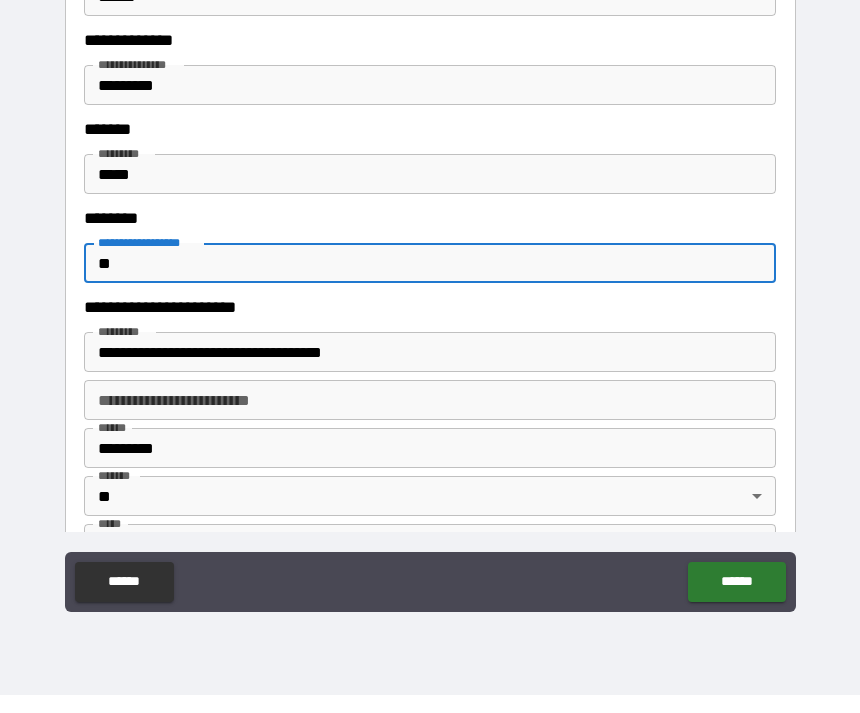 type on "*" 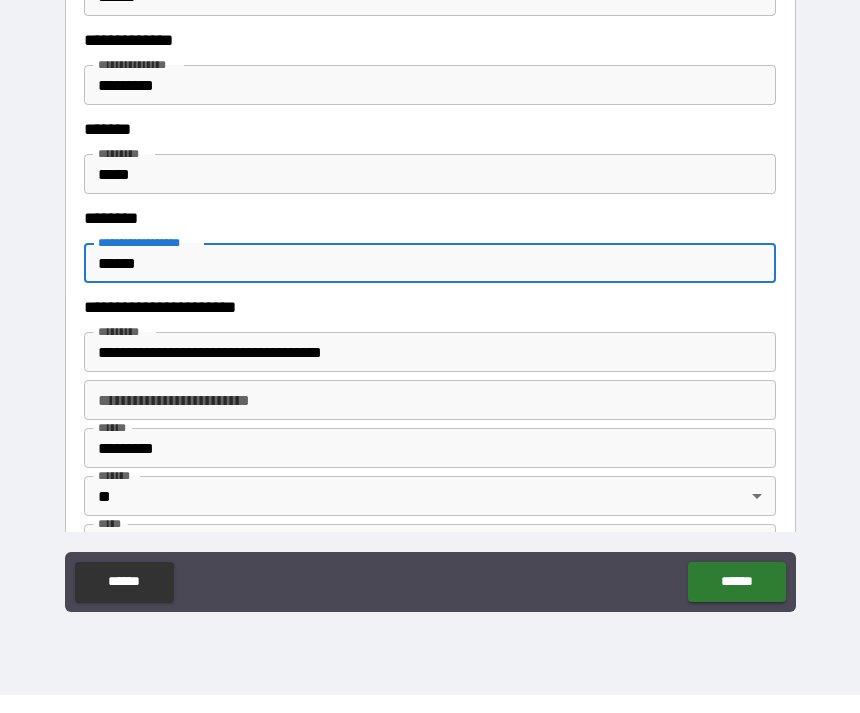 type on "******" 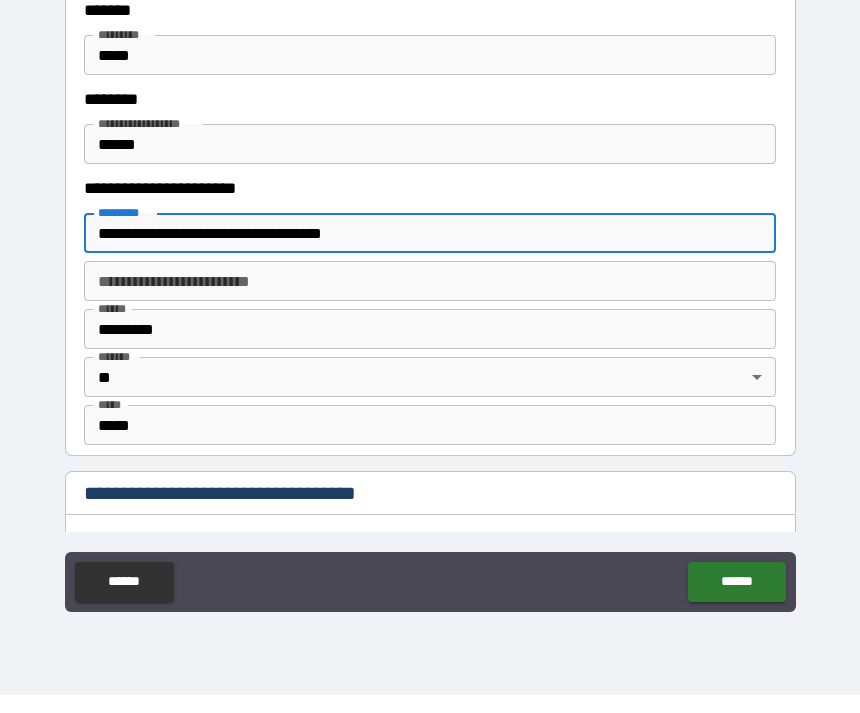 scroll, scrollTop: 696, scrollLeft: 0, axis: vertical 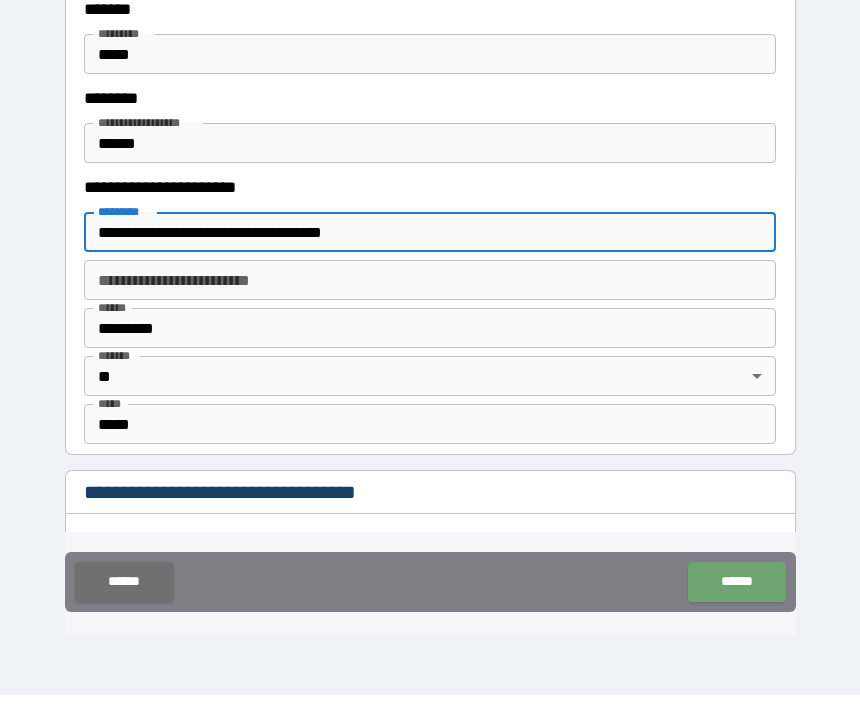 click on "******" at bounding box center (736, 600) 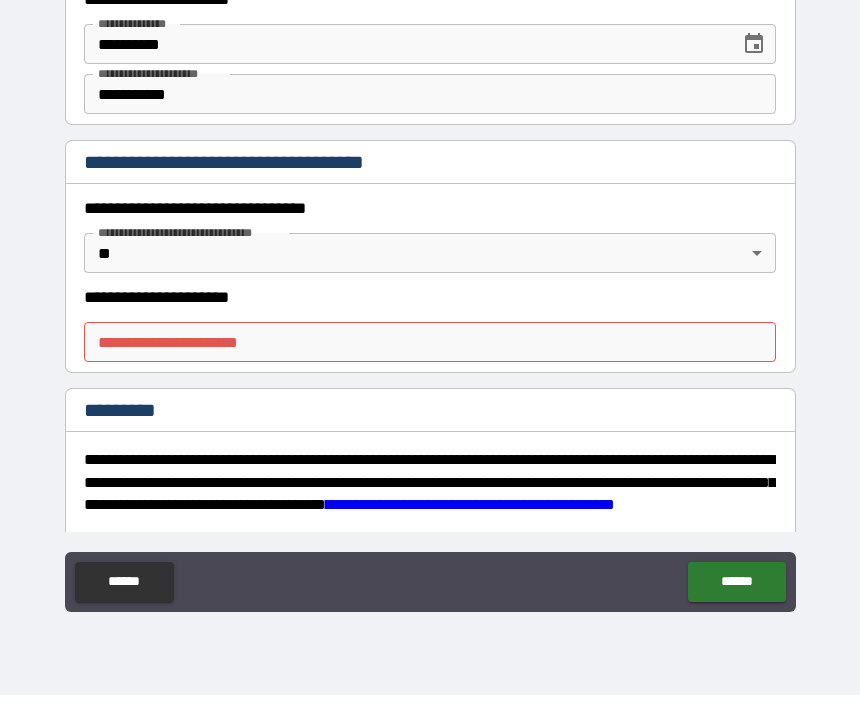 scroll, scrollTop: 1478, scrollLeft: 0, axis: vertical 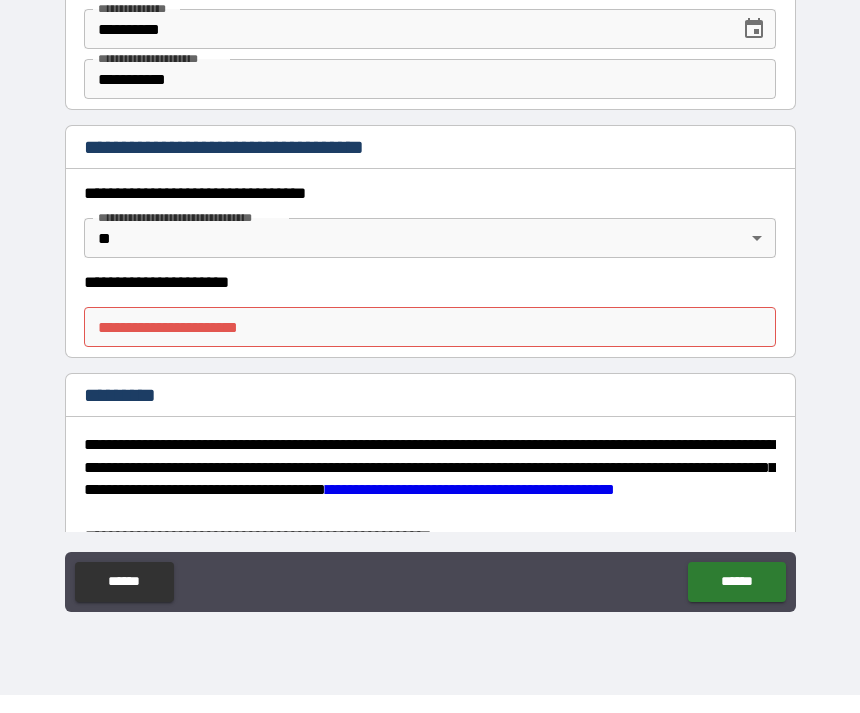click on "**********" at bounding box center (430, 345) 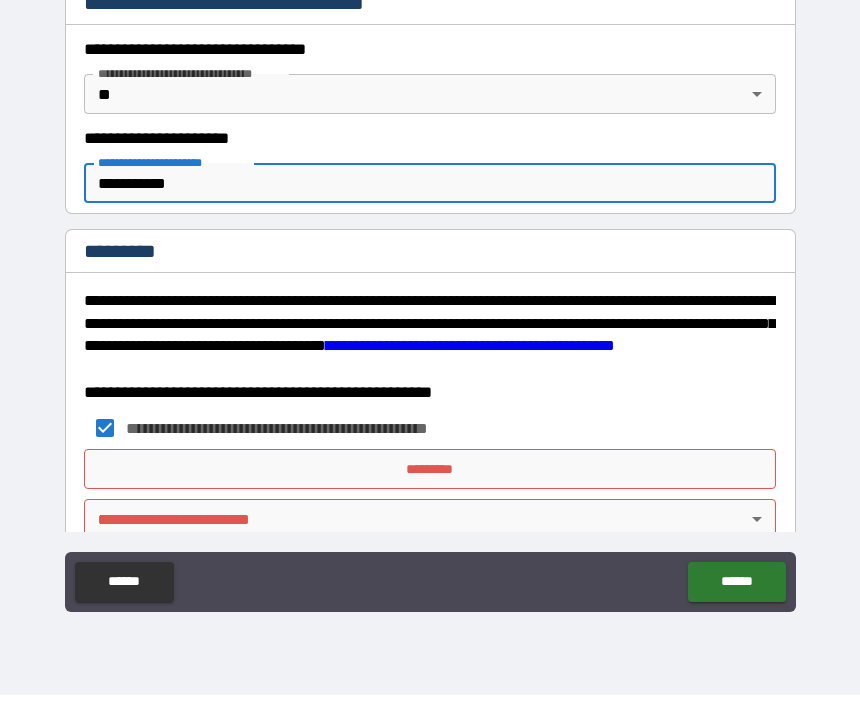 scroll, scrollTop: 1626, scrollLeft: 0, axis: vertical 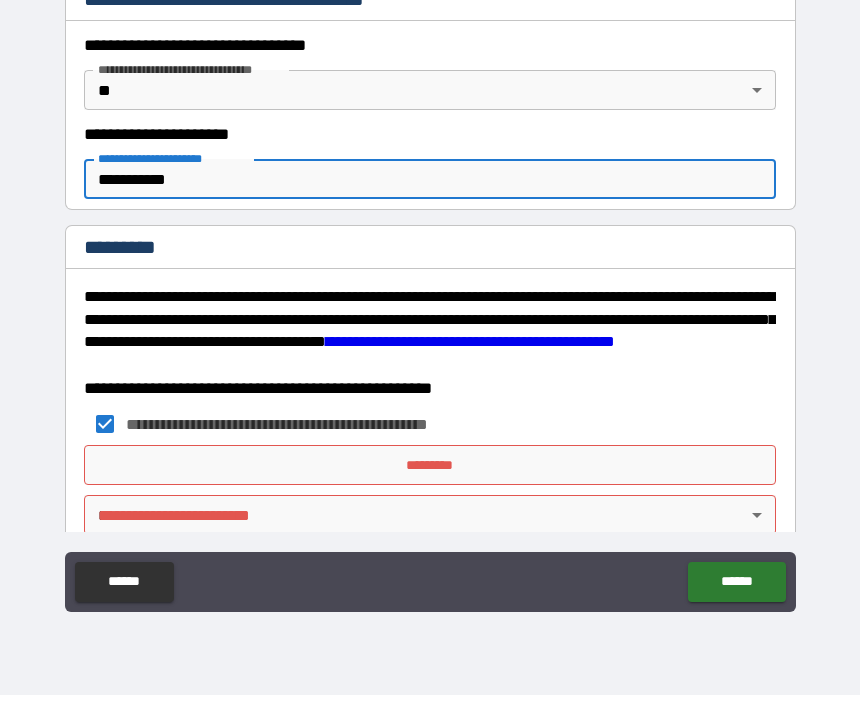 type on "**********" 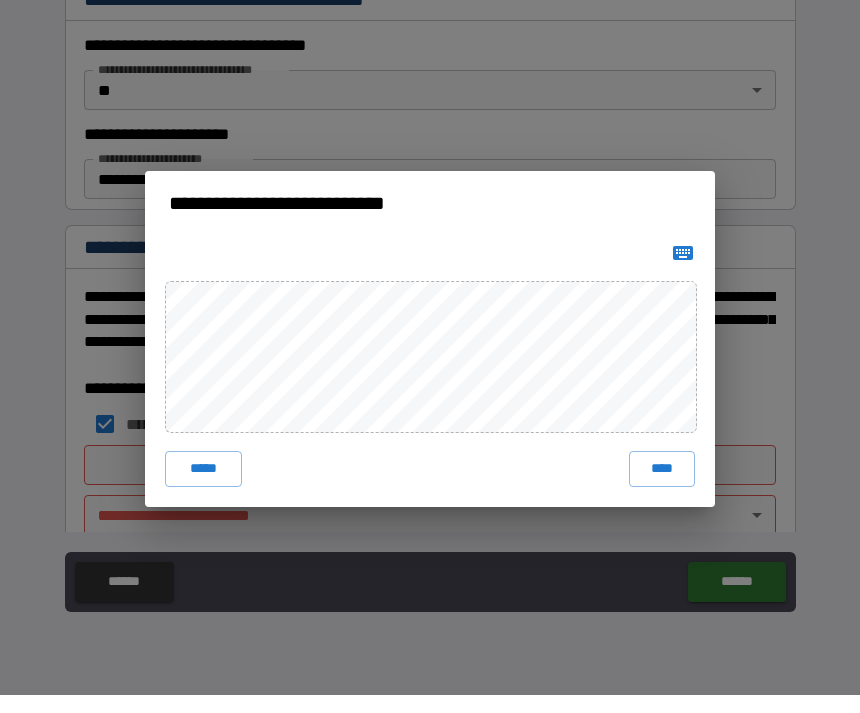 click on "****" at bounding box center (662, 487) 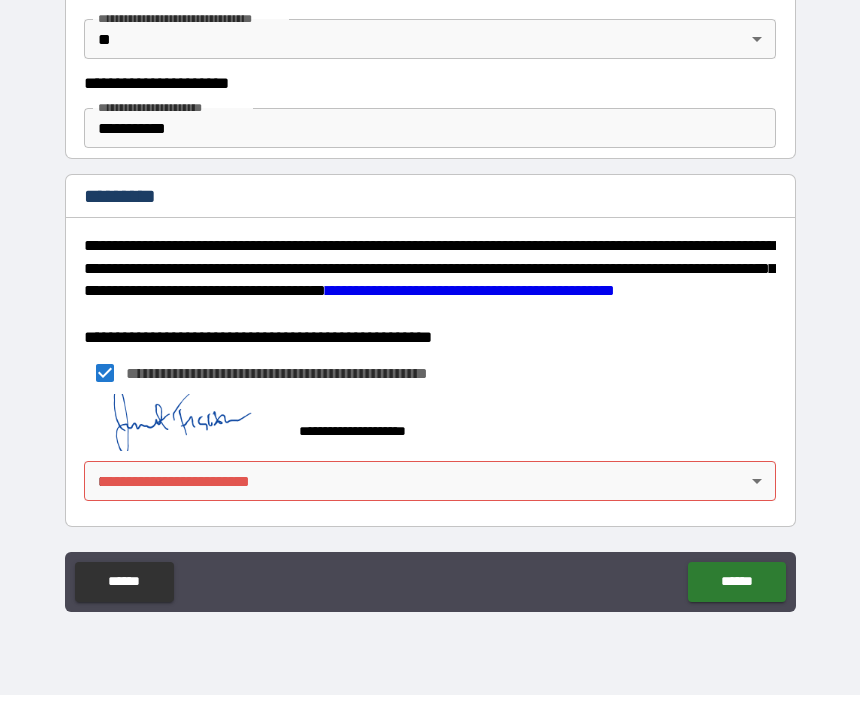 scroll, scrollTop: 1677, scrollLeft: 0, axis: vertical 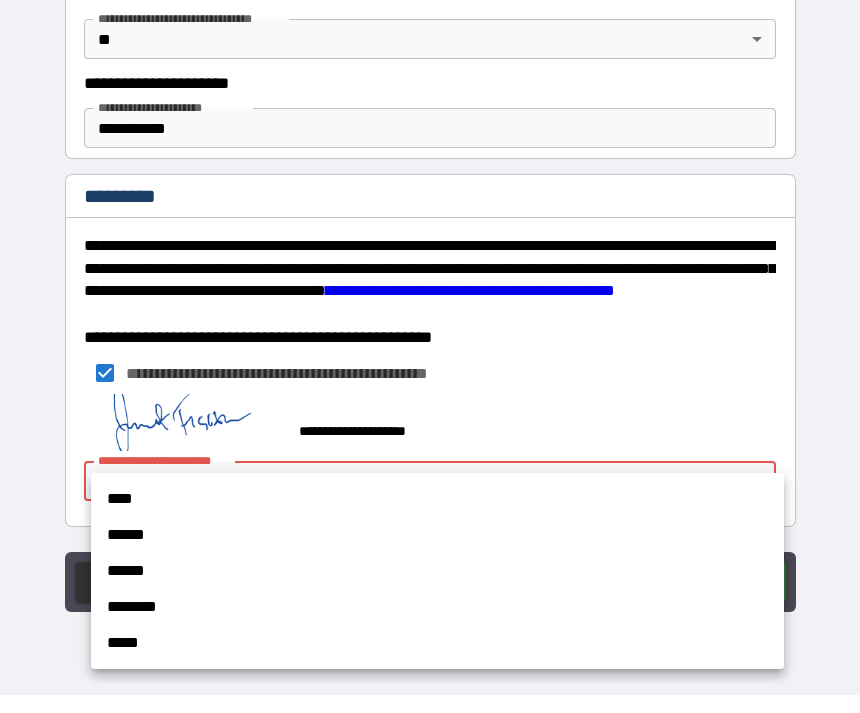 click on "****" at bounding box center (437, 517) 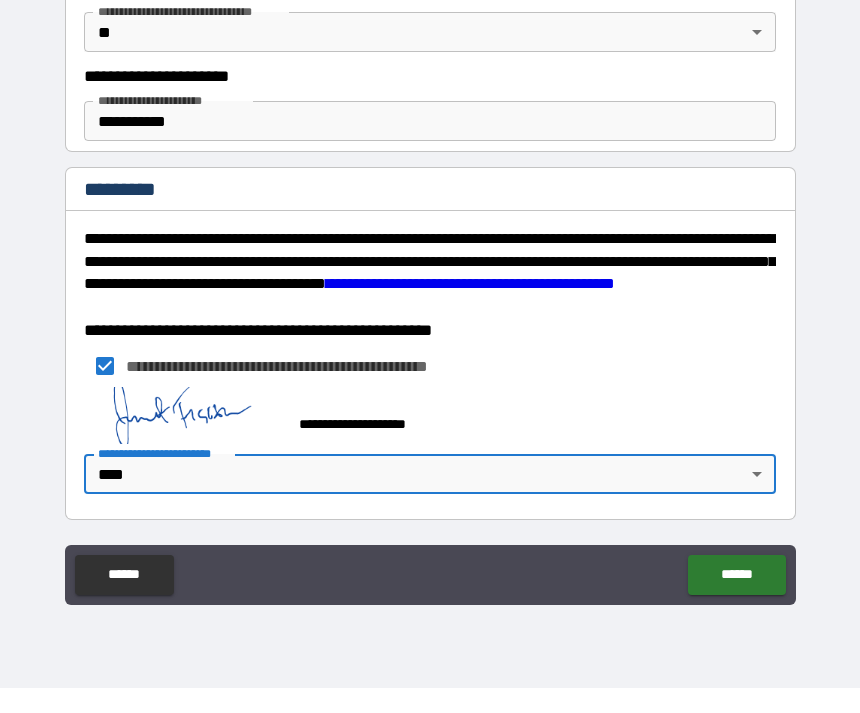 click on "******" at bounding box center (736, 600) 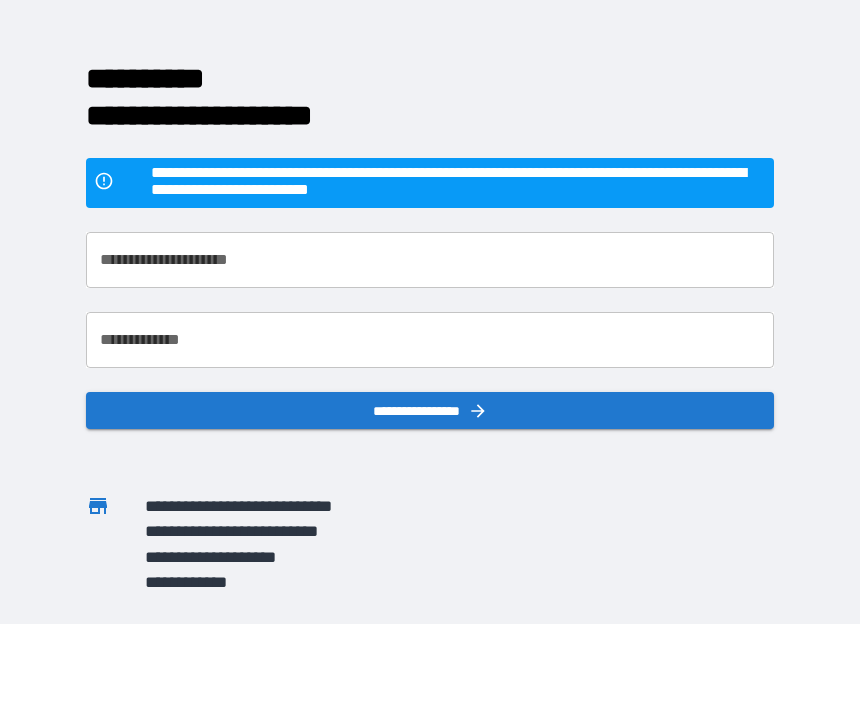 click on "**********" at bounding box center (430, 285) 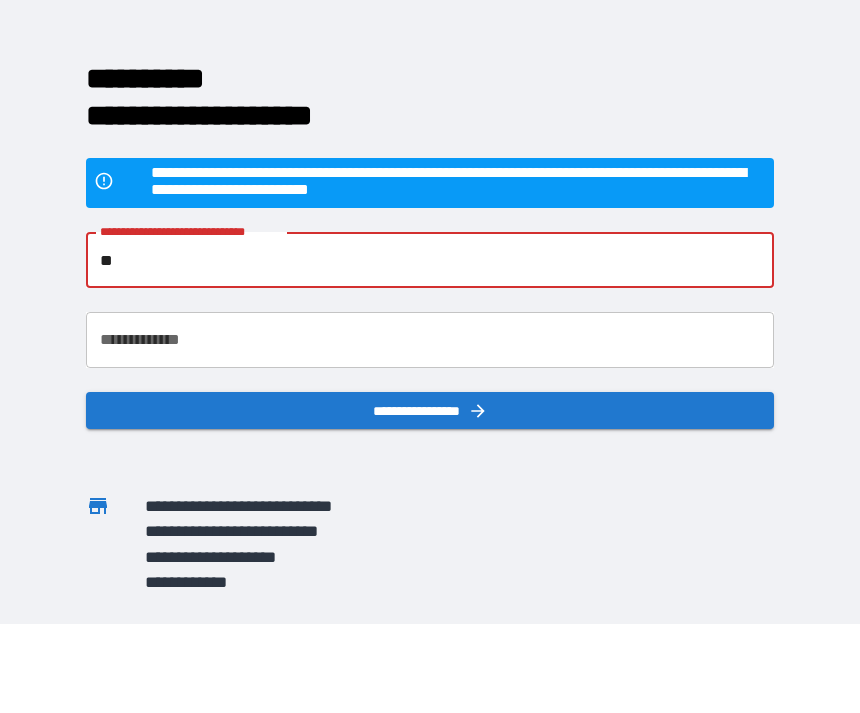 type on "*" 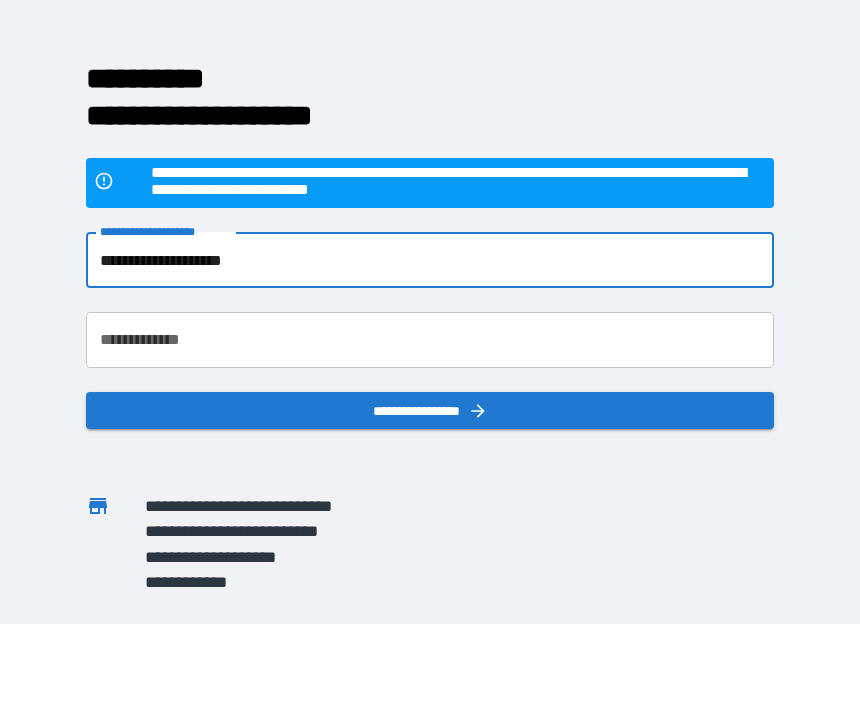 type on "**********" 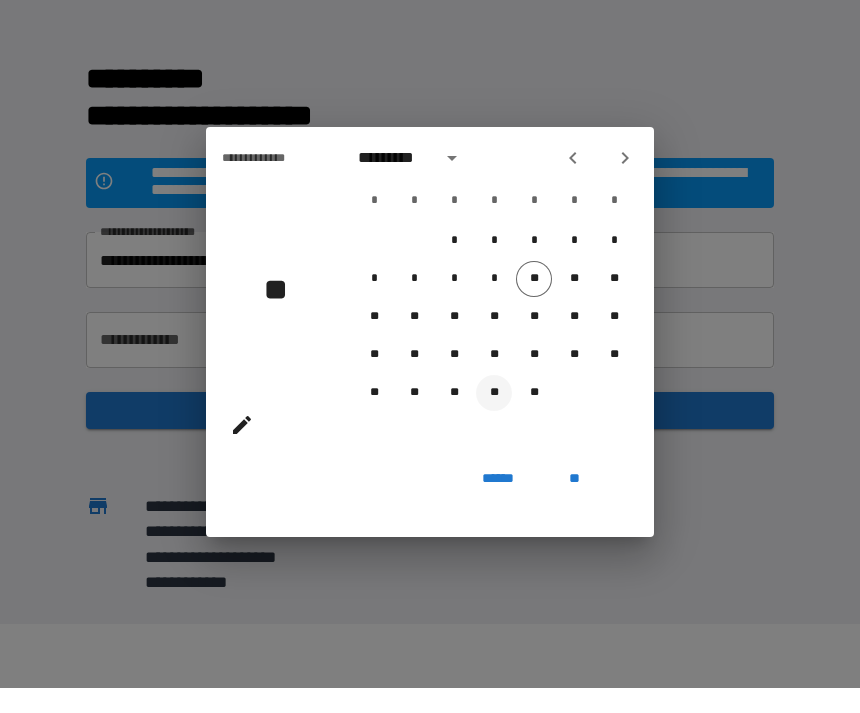 click on "**" at bounding box center [494, 418] 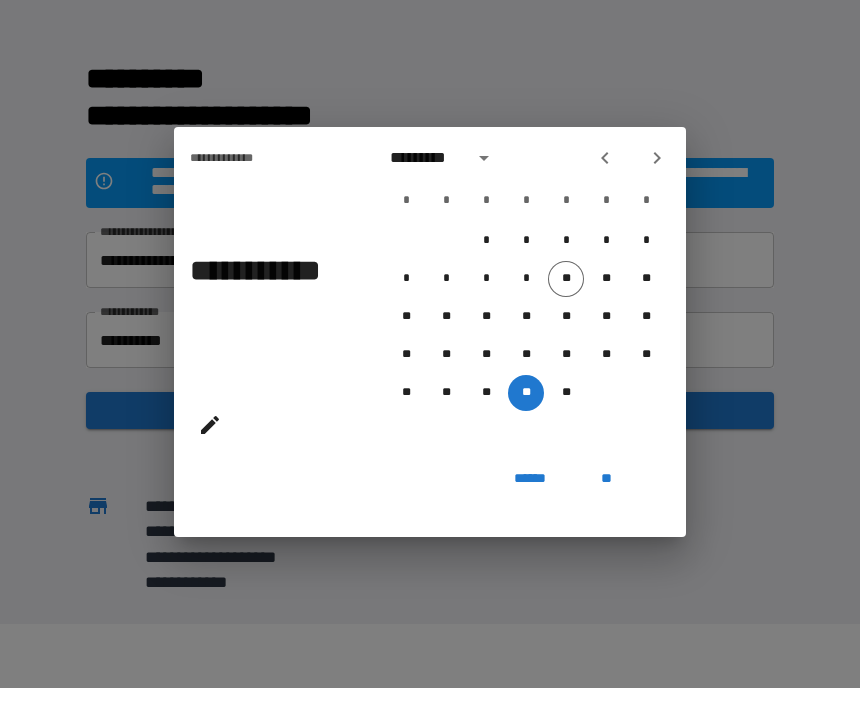 click on "******" at bounding box center [530, 504] 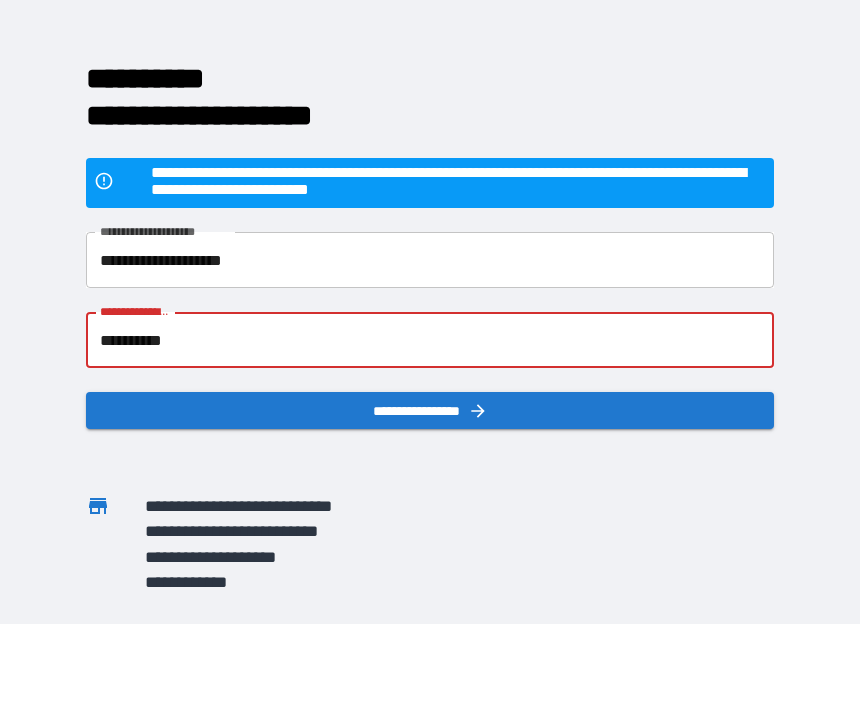 type 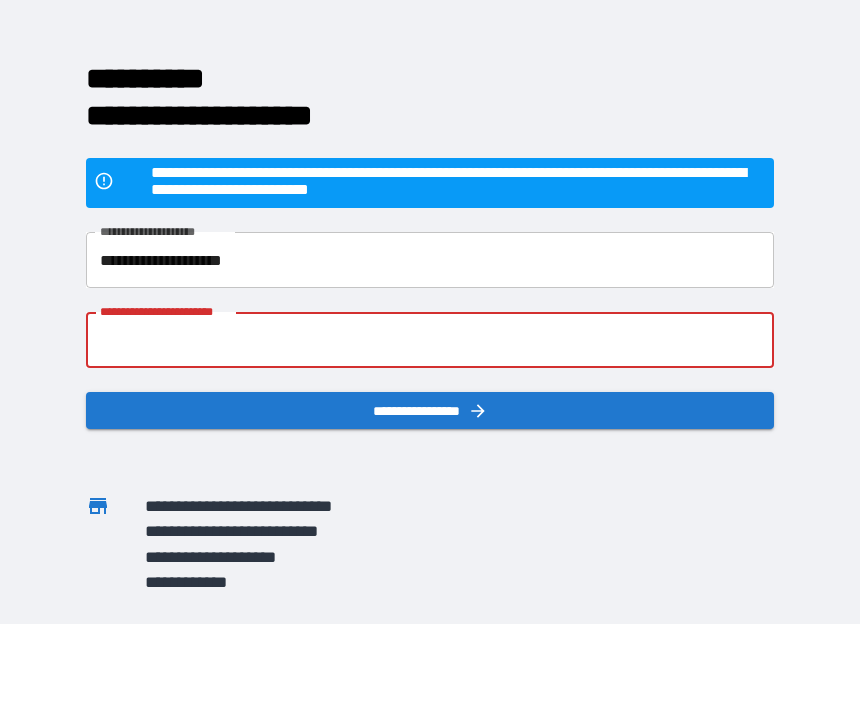 click on "**********" at bounding box center (430, 365) 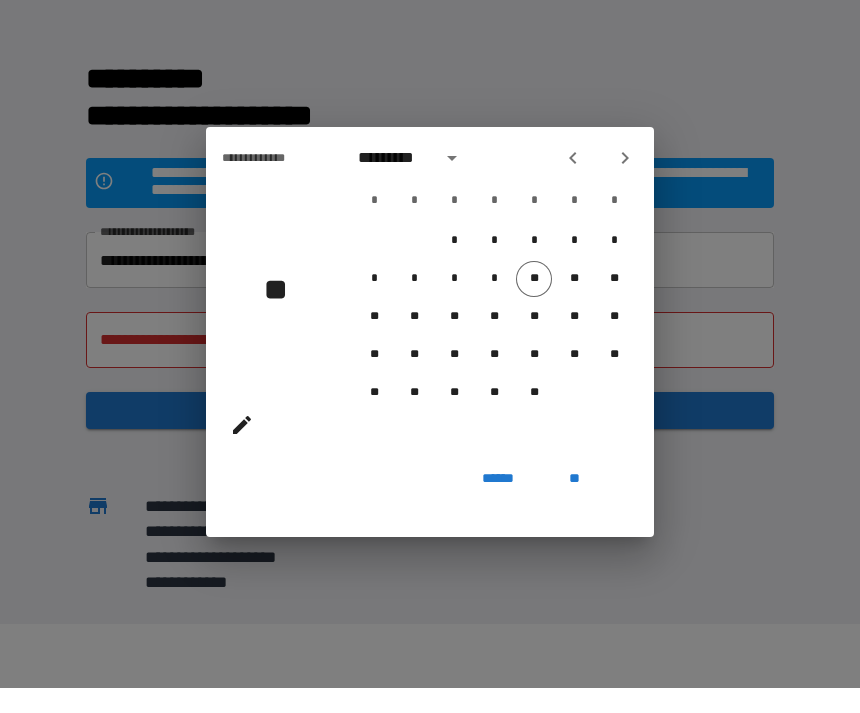 click on "******" at bounding box center [498, 504] 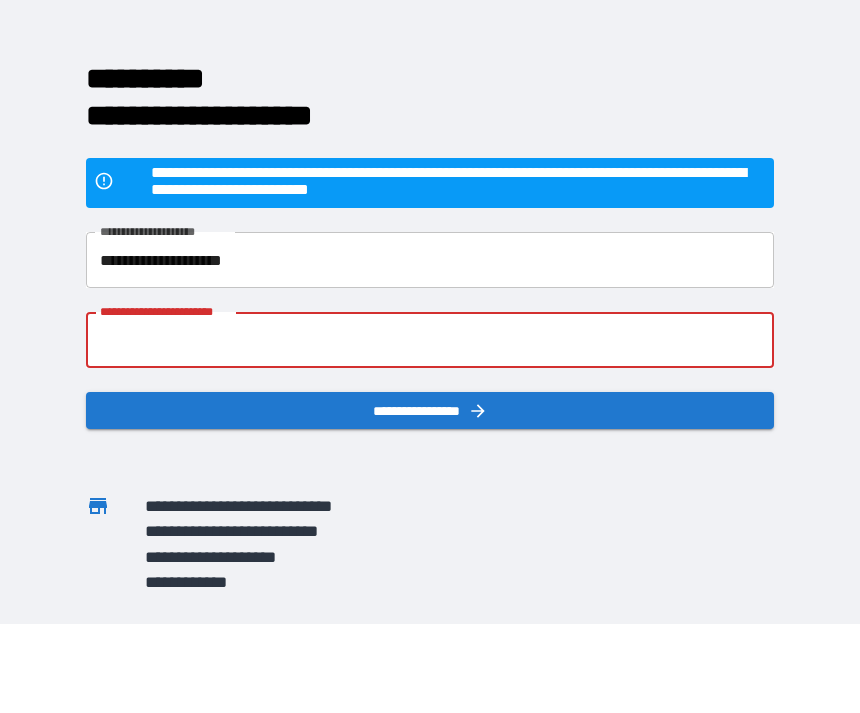 click on "**********" at bounding box center (430, 365) 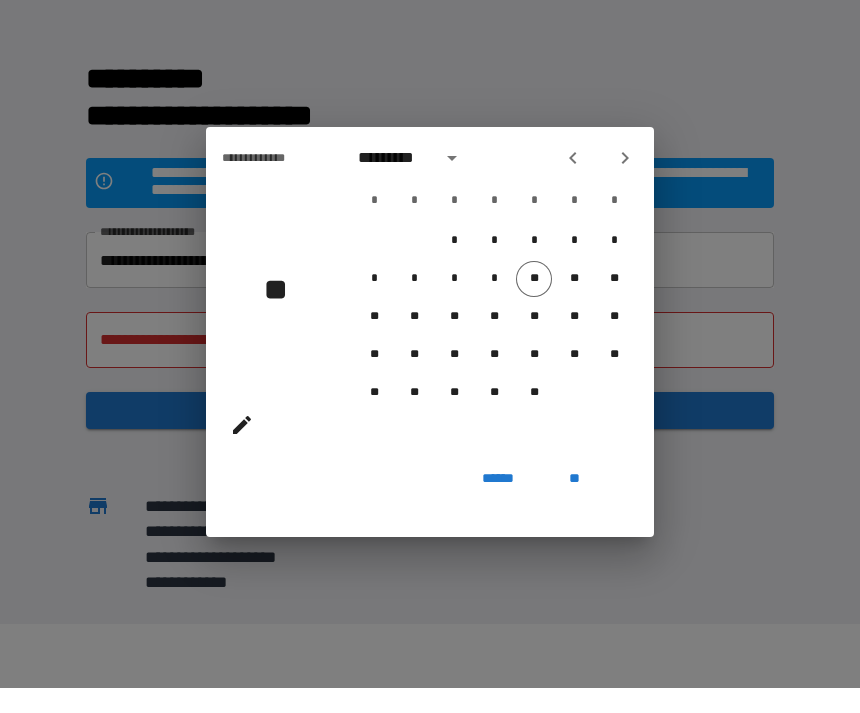click on "**" at bounding box center [283, 314] 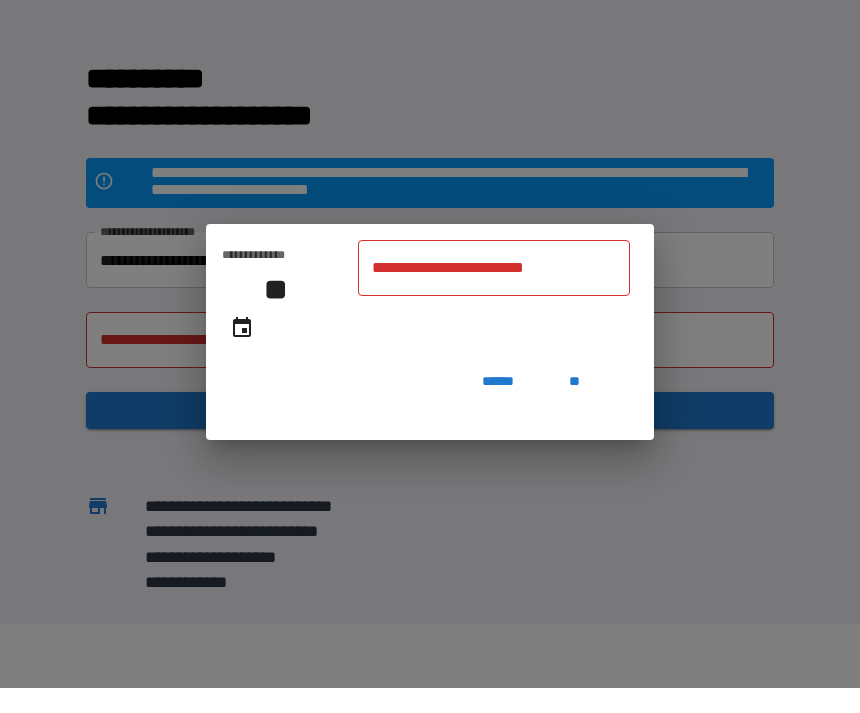 click on "**********" at bounding box center [494, 293] 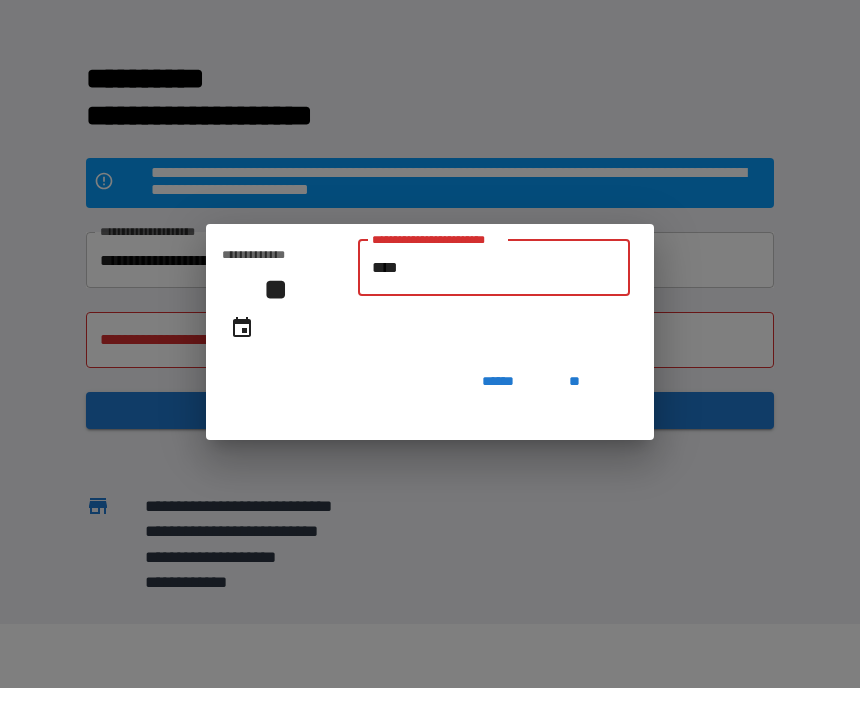 type on "******" 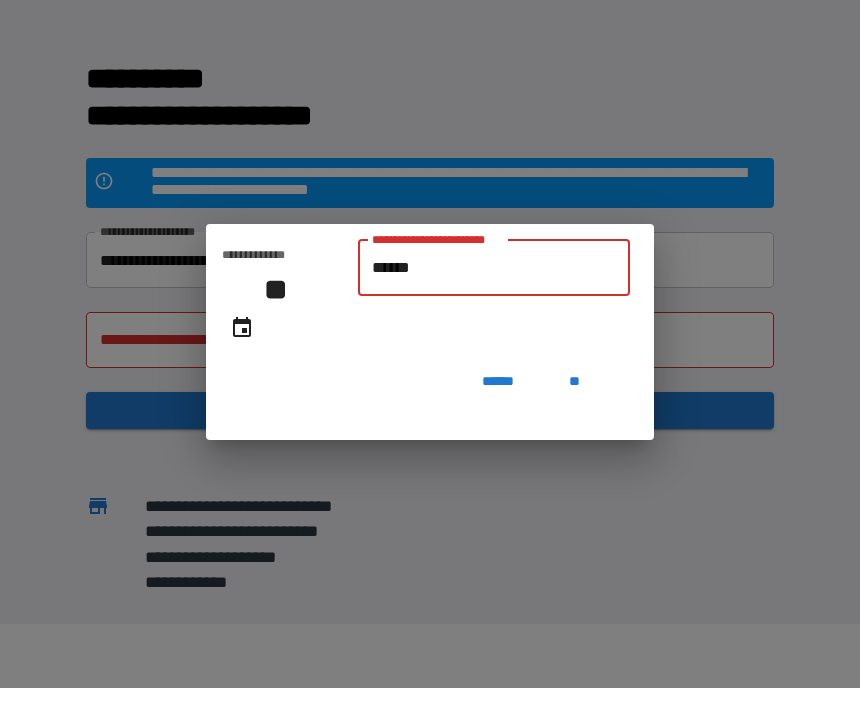 type on "**********" 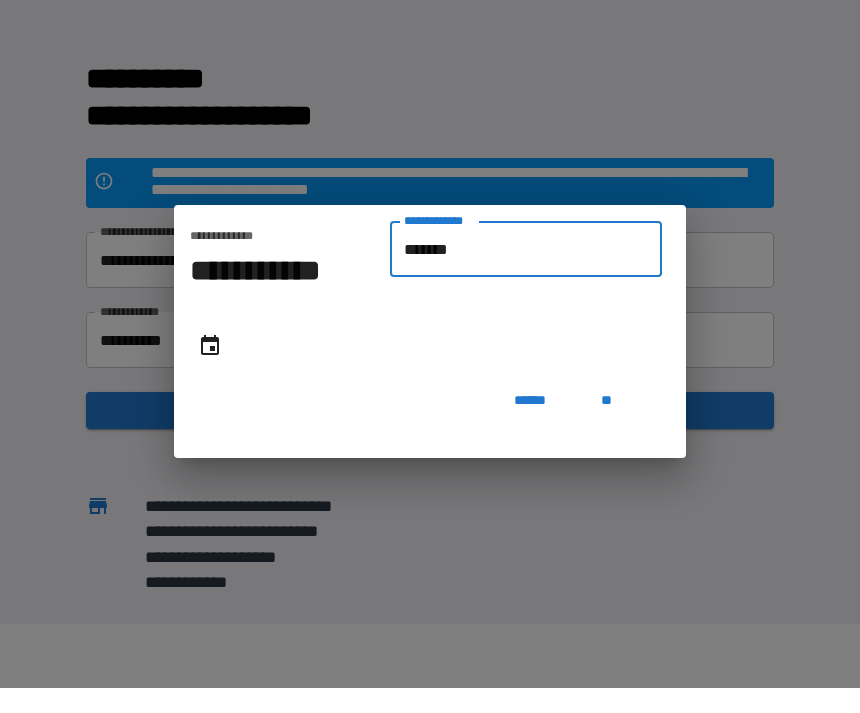 type on "**********" 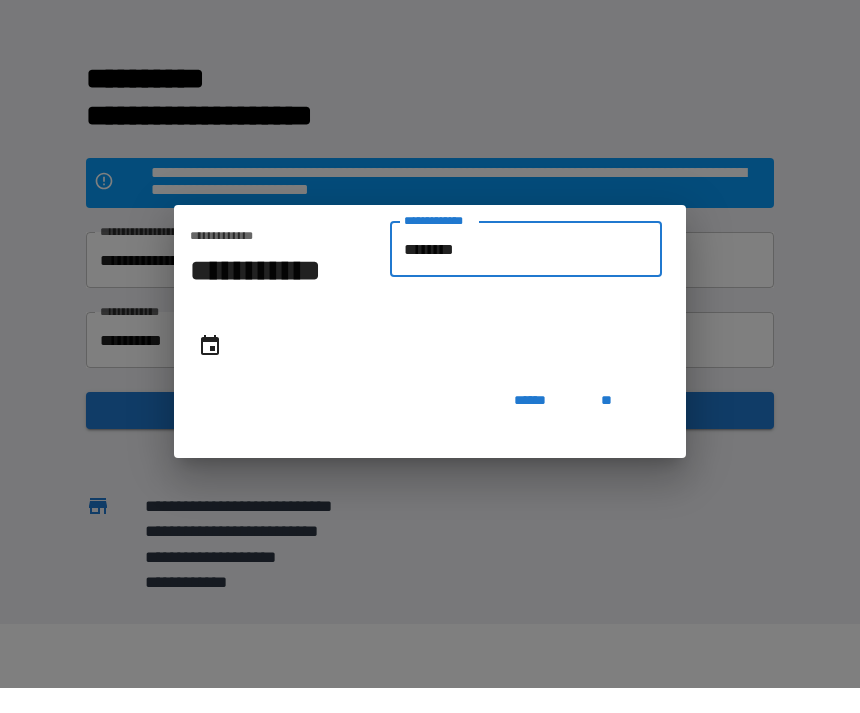 type on "**********" 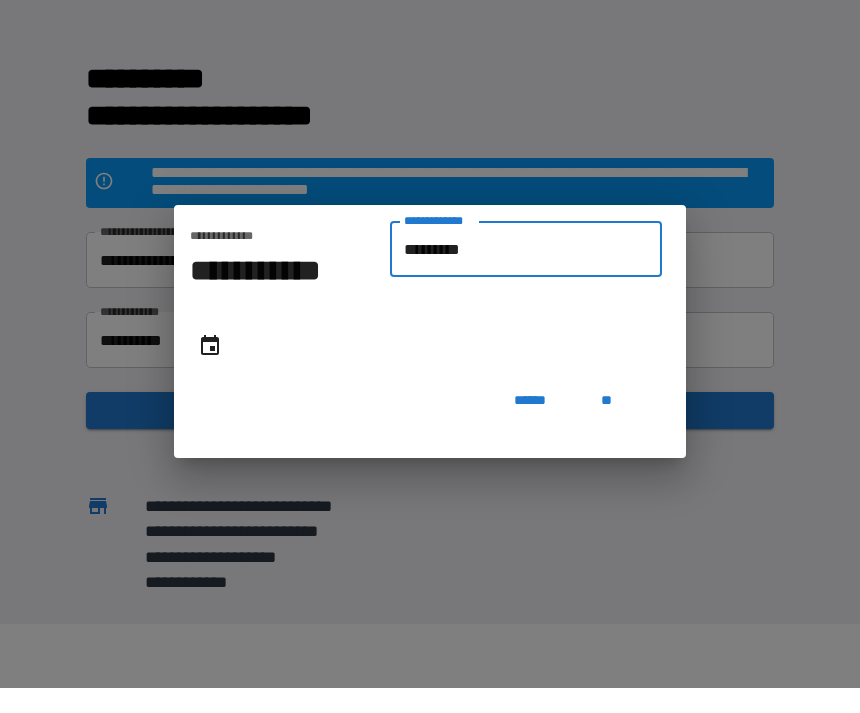 type on "**********" 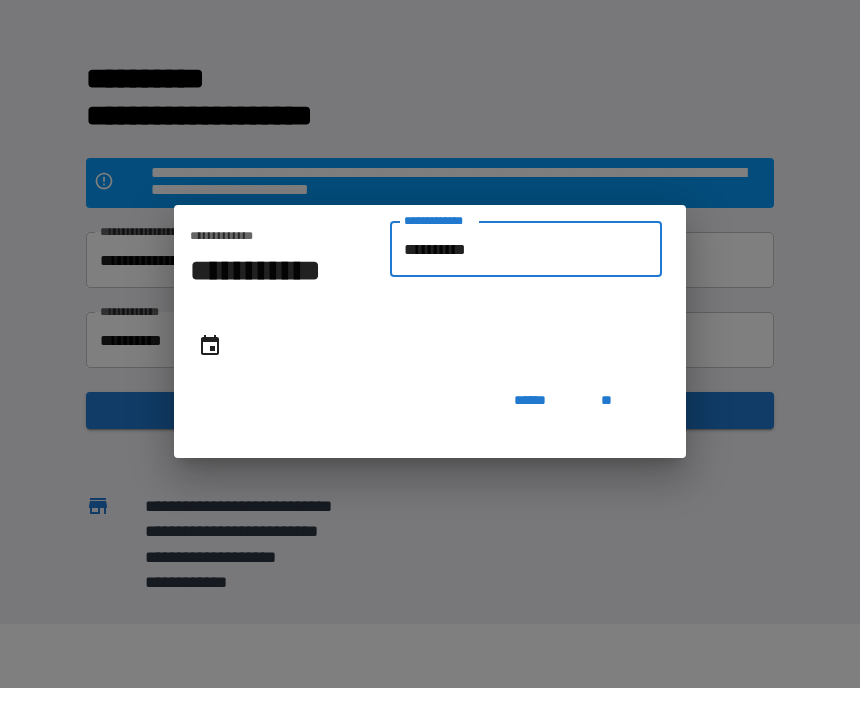 type on "**********" 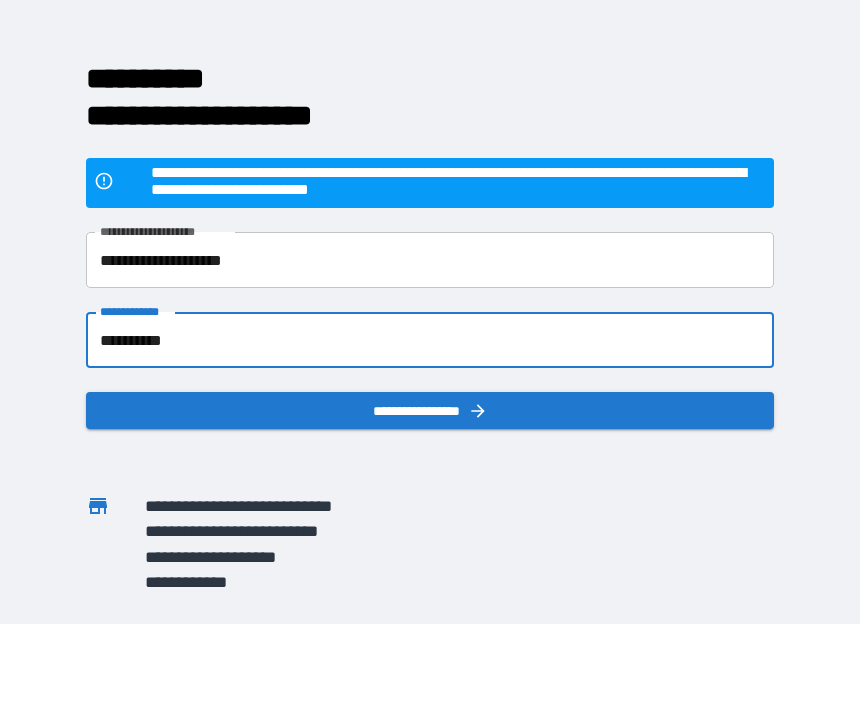click on "**********" at bounding box center (430, 435) 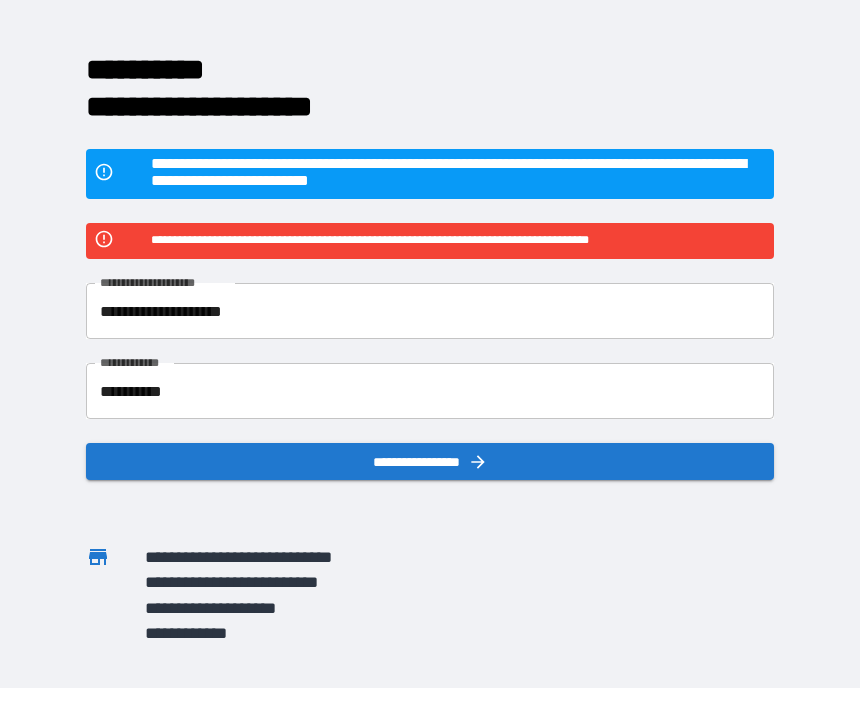 scroll, scrollTop: 10, scrollLeft: 0, axis: vertical 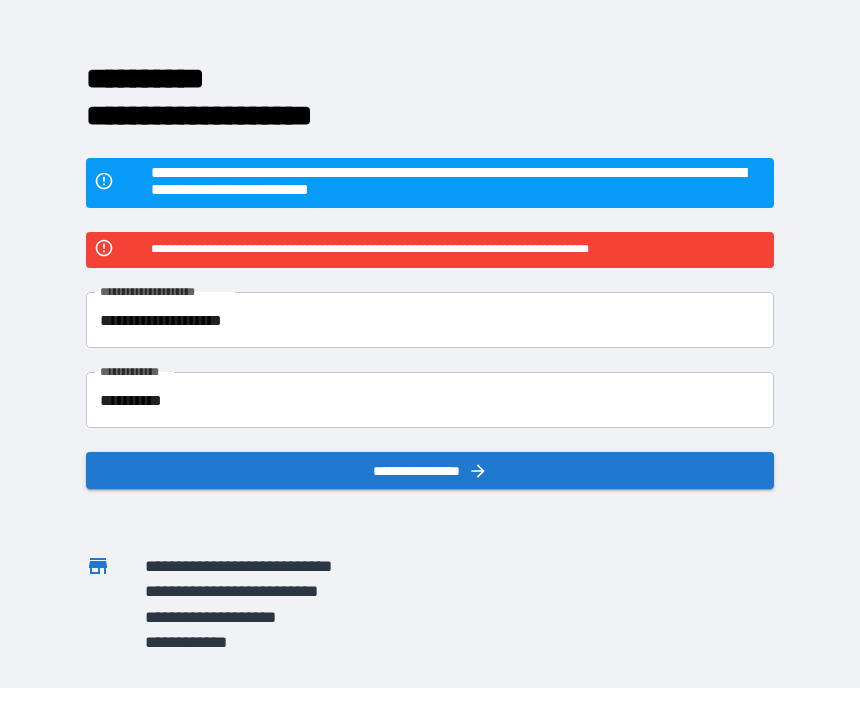 click on "**********" at bounding box center (458, 275) 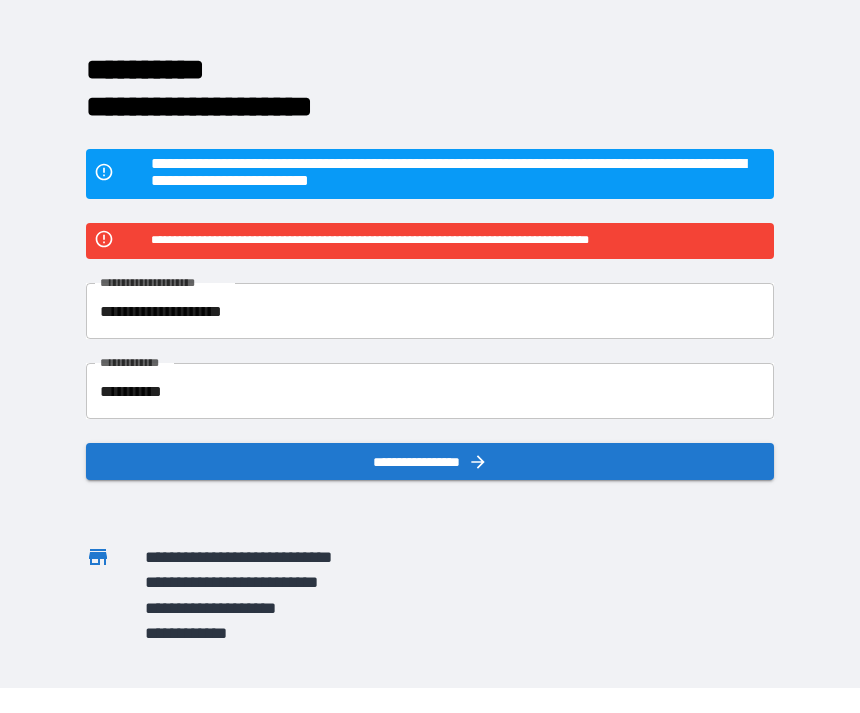 scroll, scrollTop: 10, scrollLeft: 0, axis: vertical 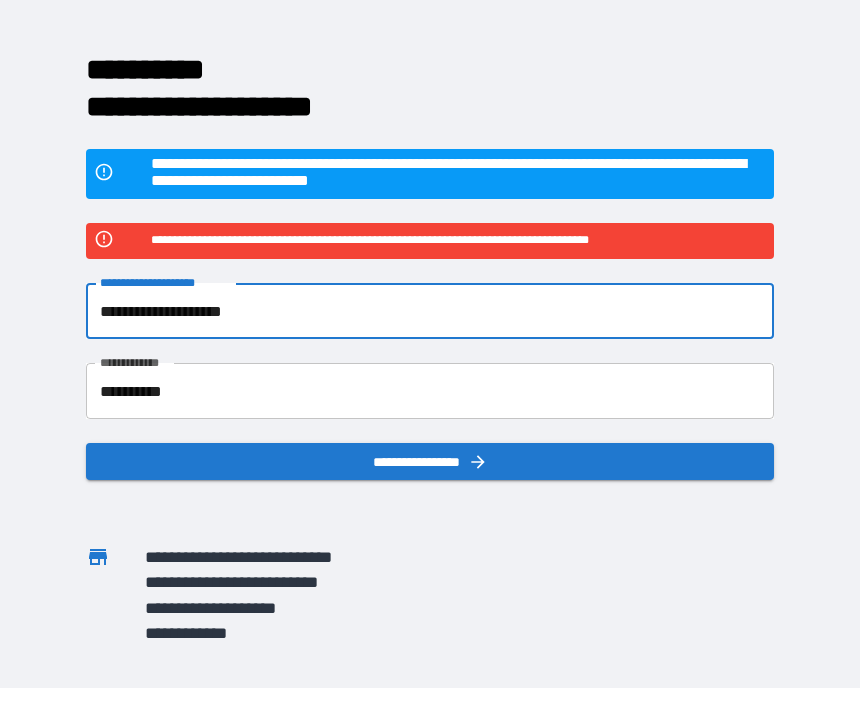 click on "**********" at bounding box center (430, 416) 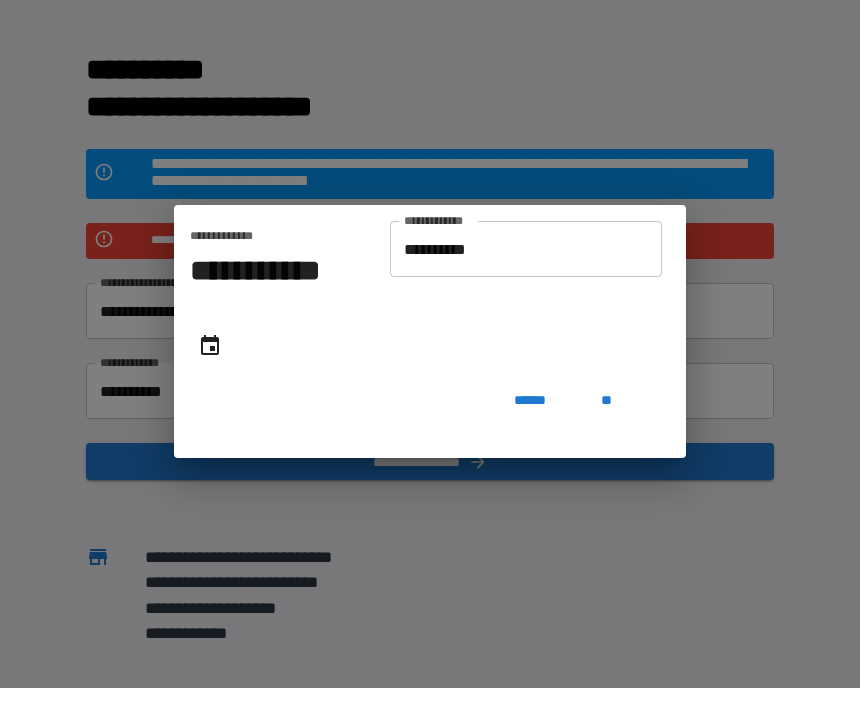 click on "**" at bounding box center [606, 425] 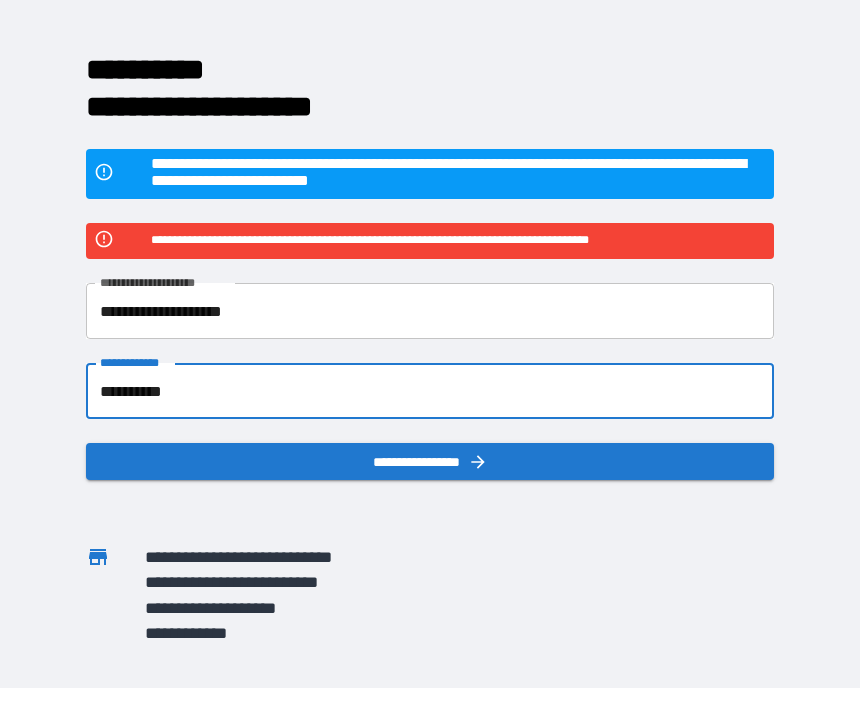 click on "**********" at bounding box center [430, 486] 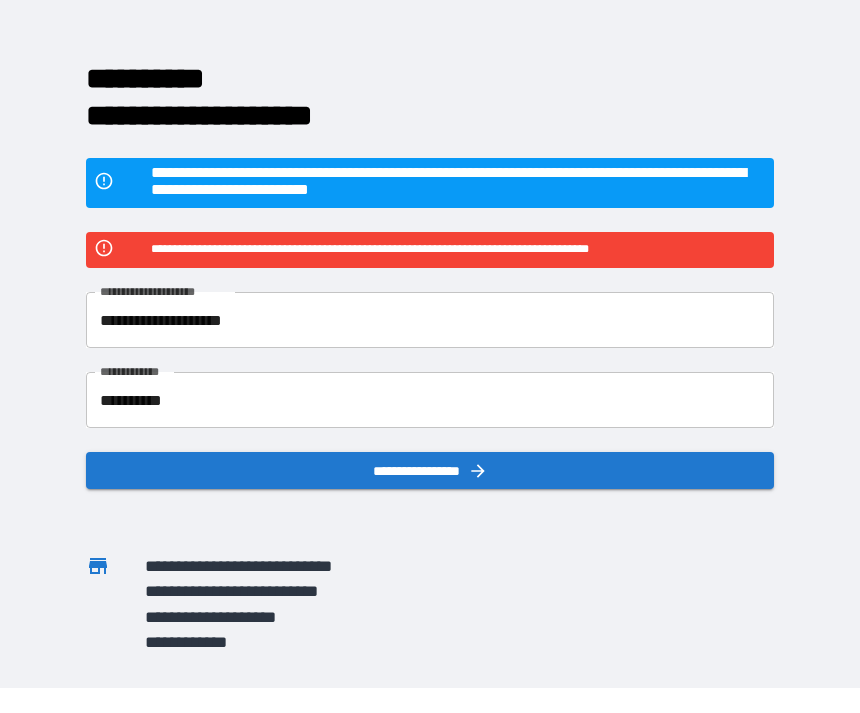 scroll, scrollTop: 0, scrollLeft: 0, axis: both 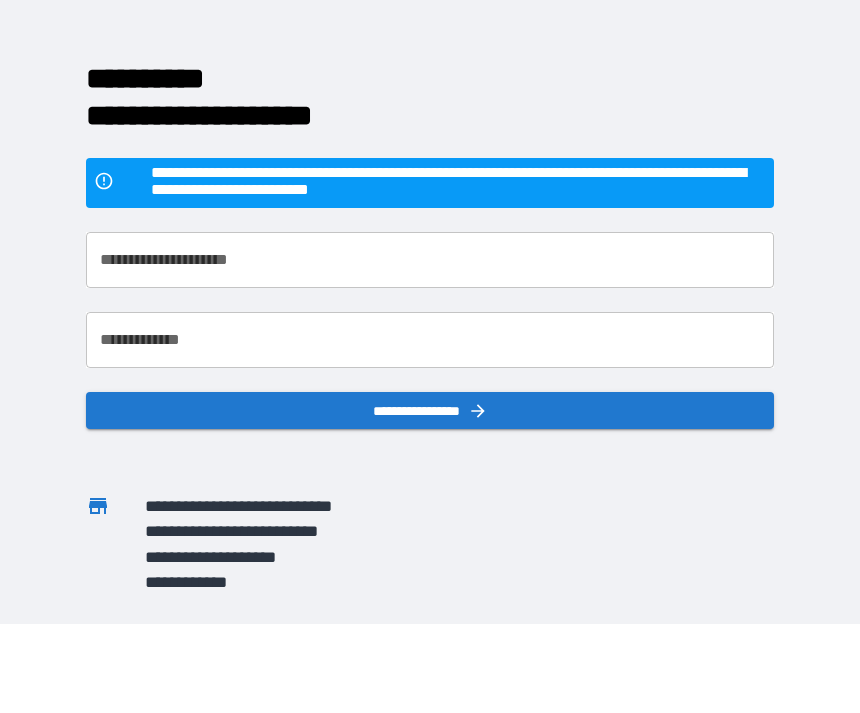 click on "**********" at bounding box center (430, 285) 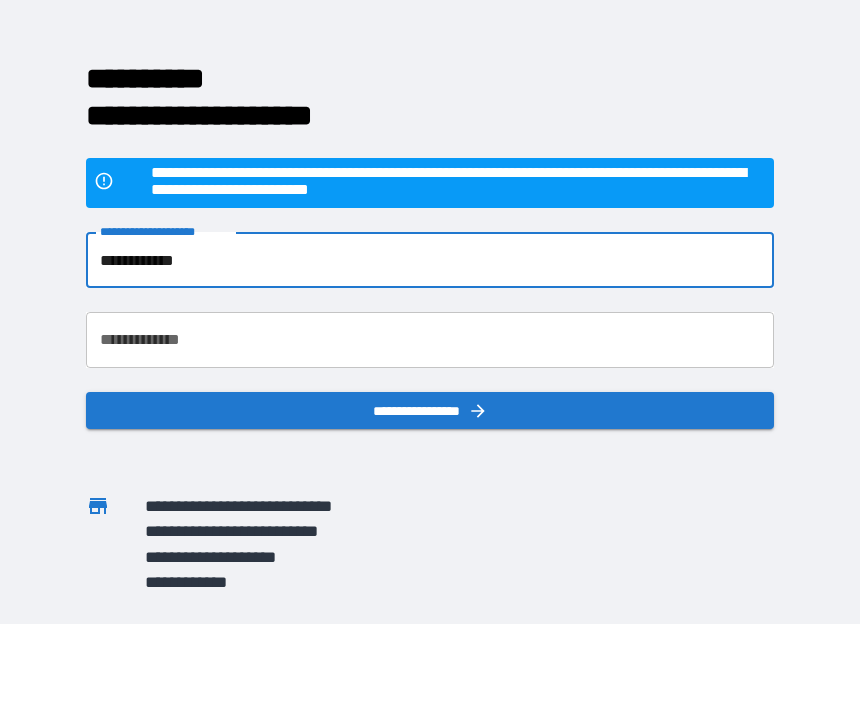 type on "**********" 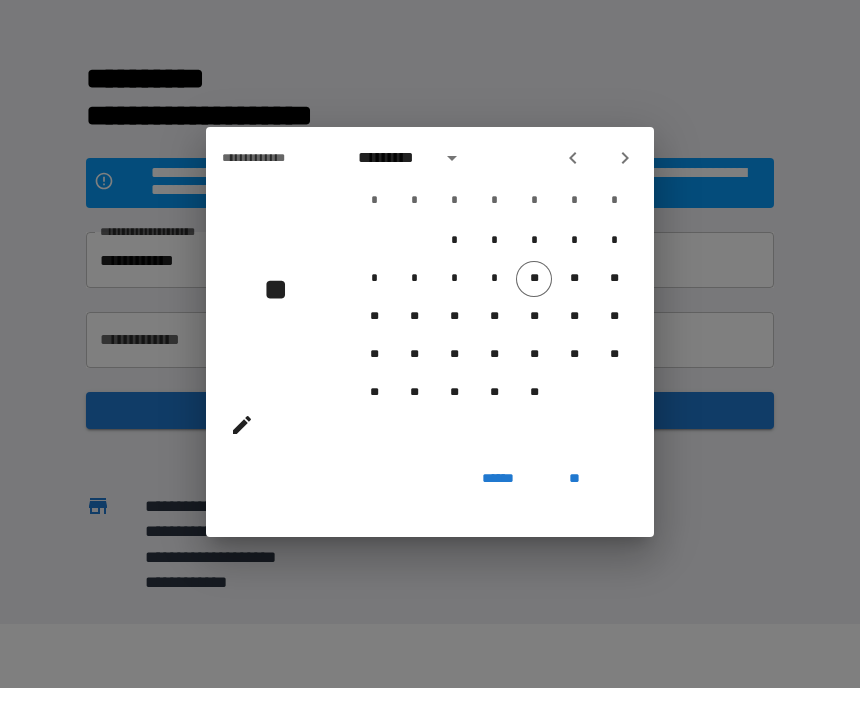 click on "******" at bounding box center [498, 504] 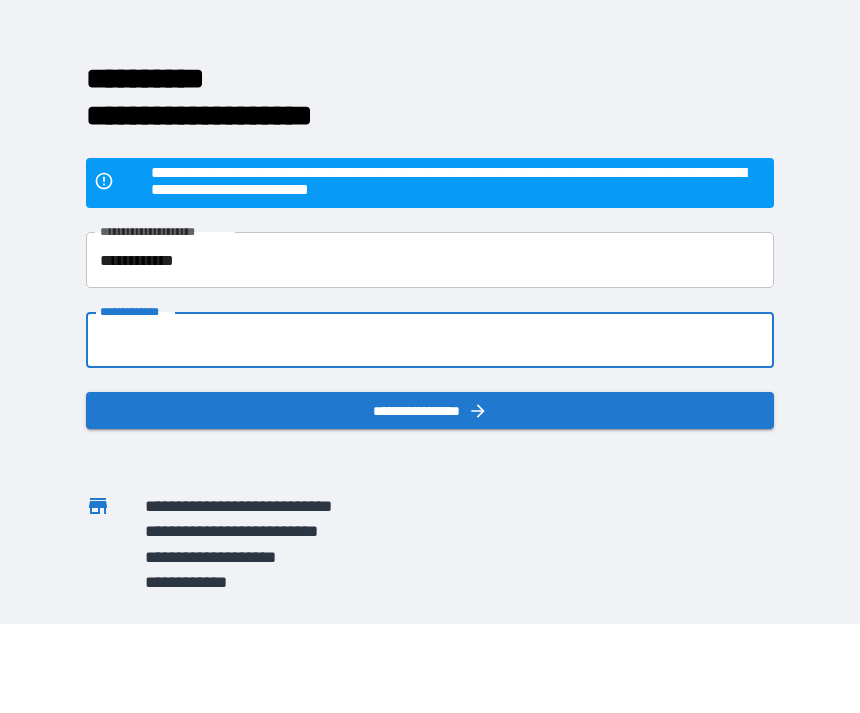 click on "**********" at bounding box center [430, 365] 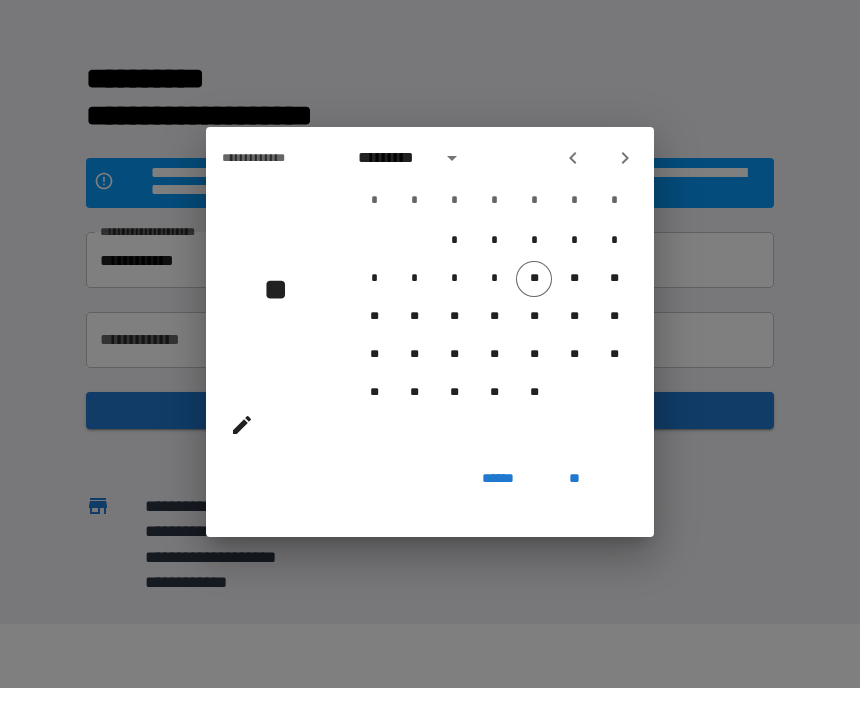 click on "**" at bounding box center [574, 504] 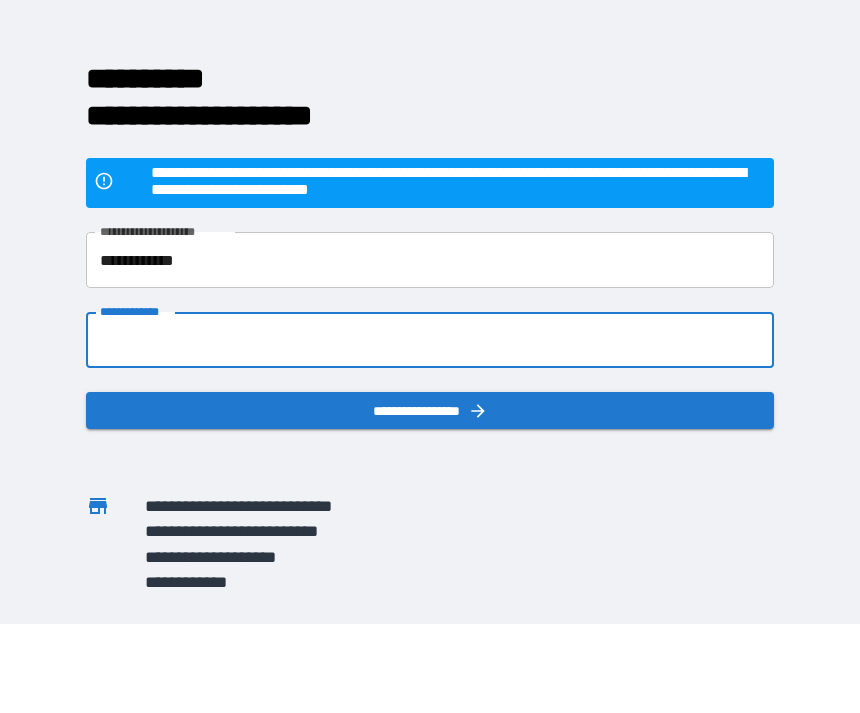 click on "**********" at bounding box center [430, 365] 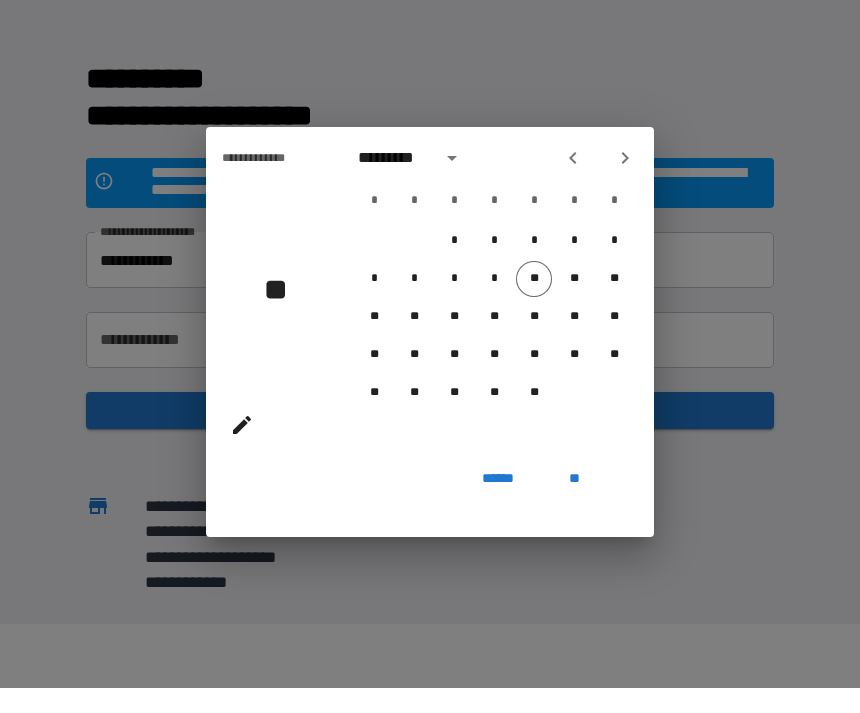 click 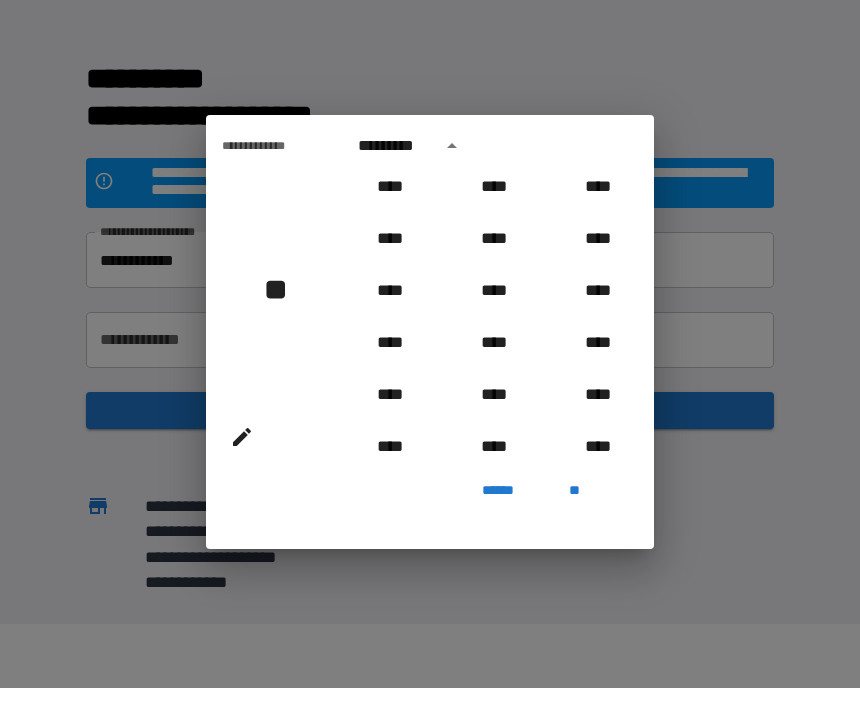 scroll, scrollTop: 586, scrollLeft: 0, axis: vertical 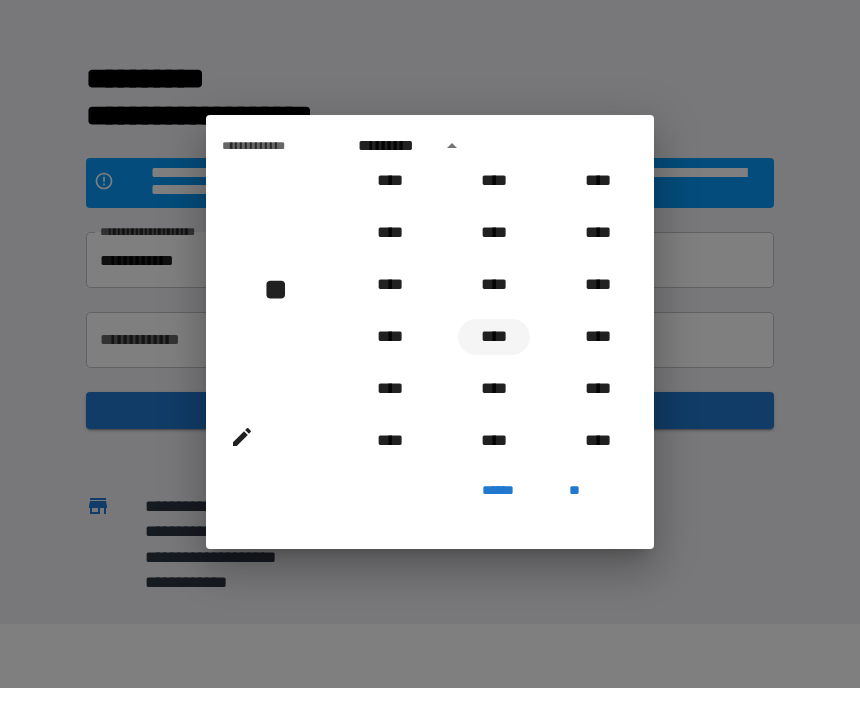 click on "****" at bounding box center (494, 362) 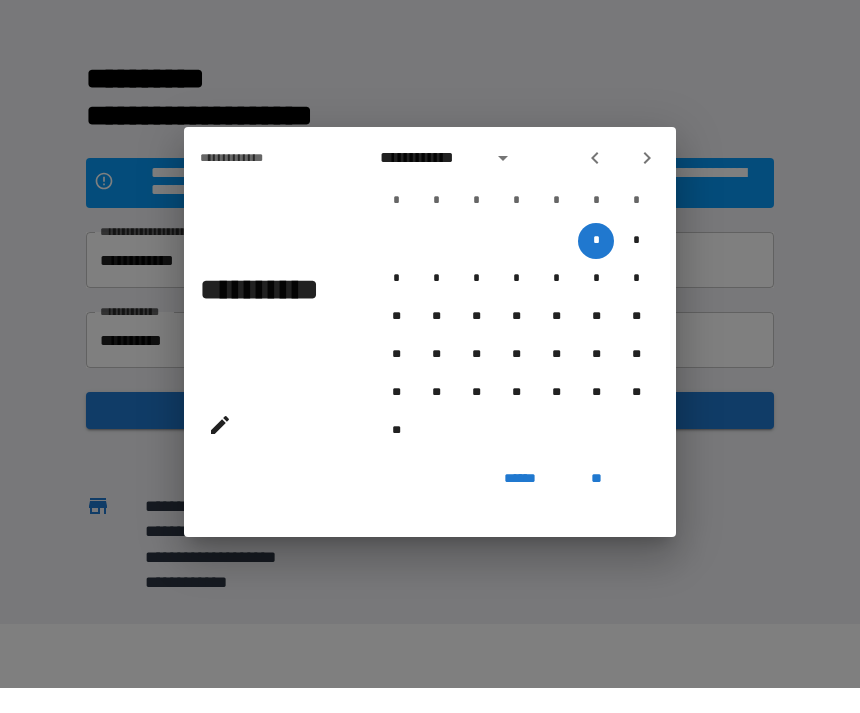 click 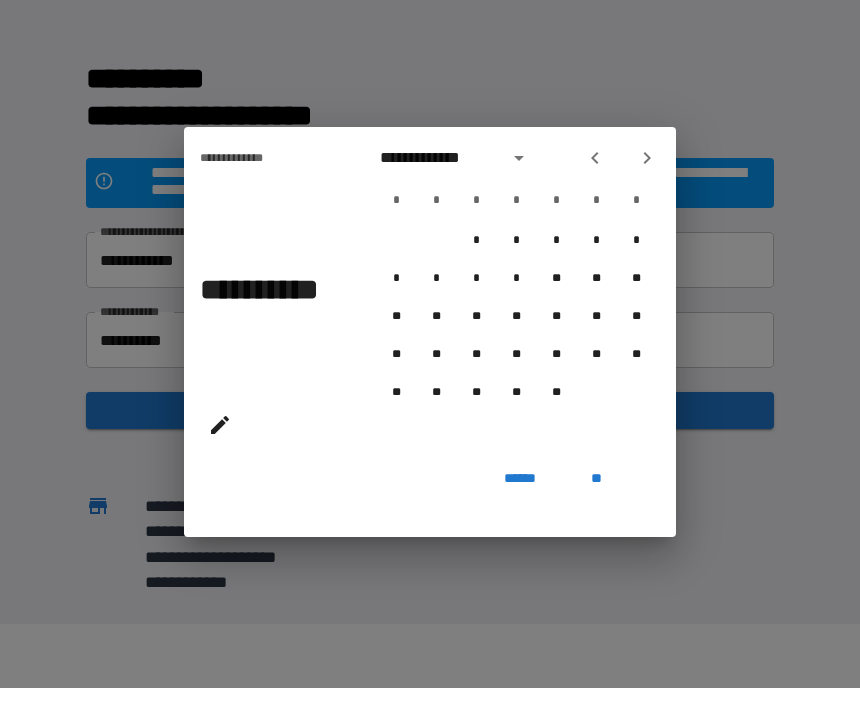 click 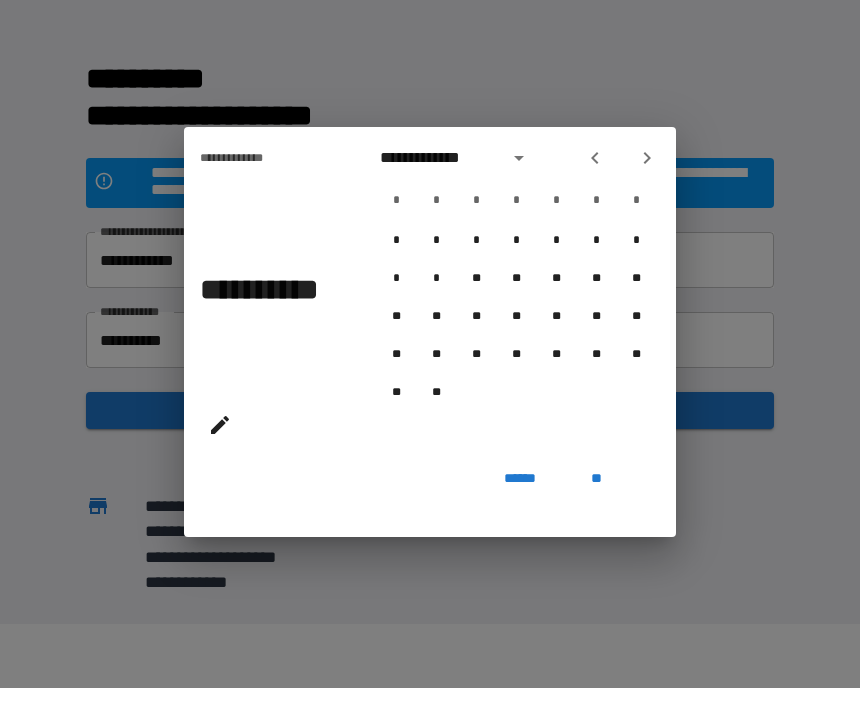 click 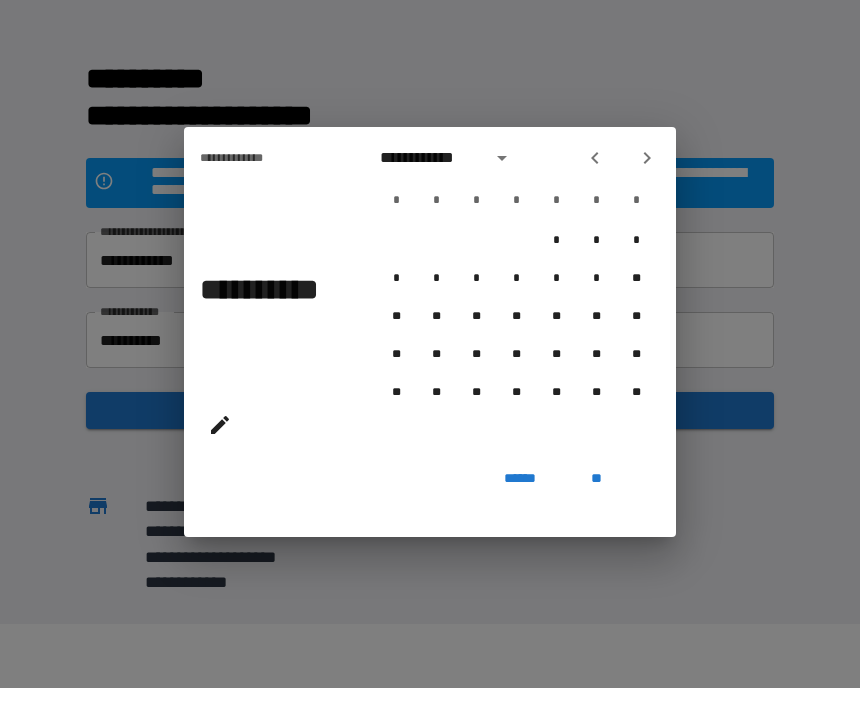 click 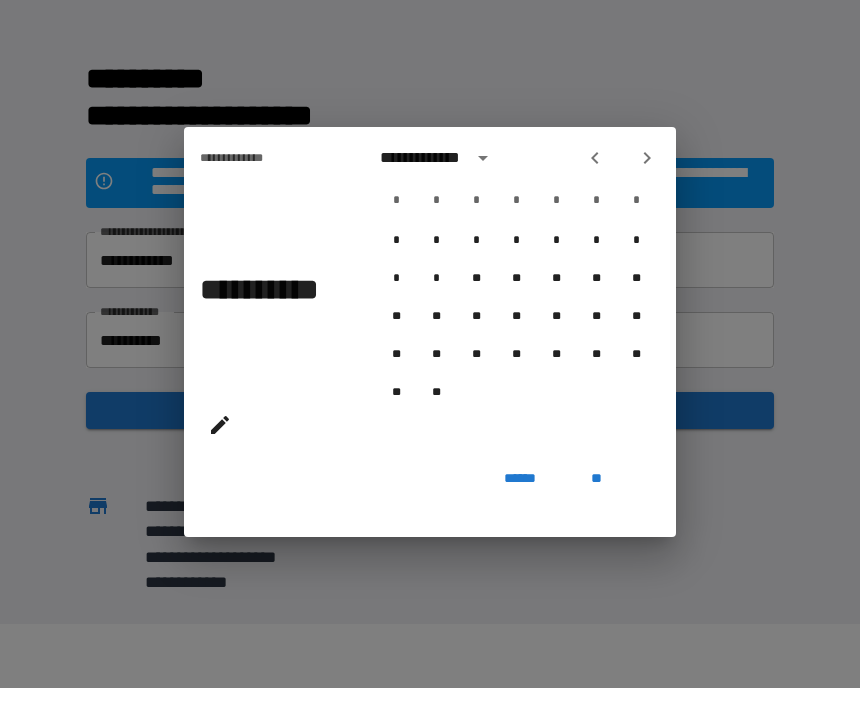 click 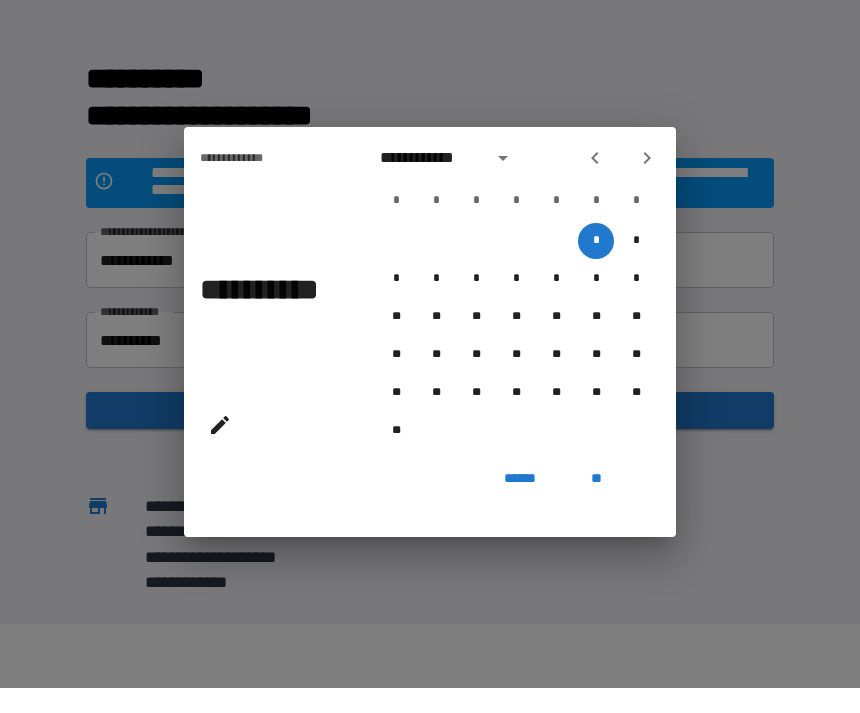 click 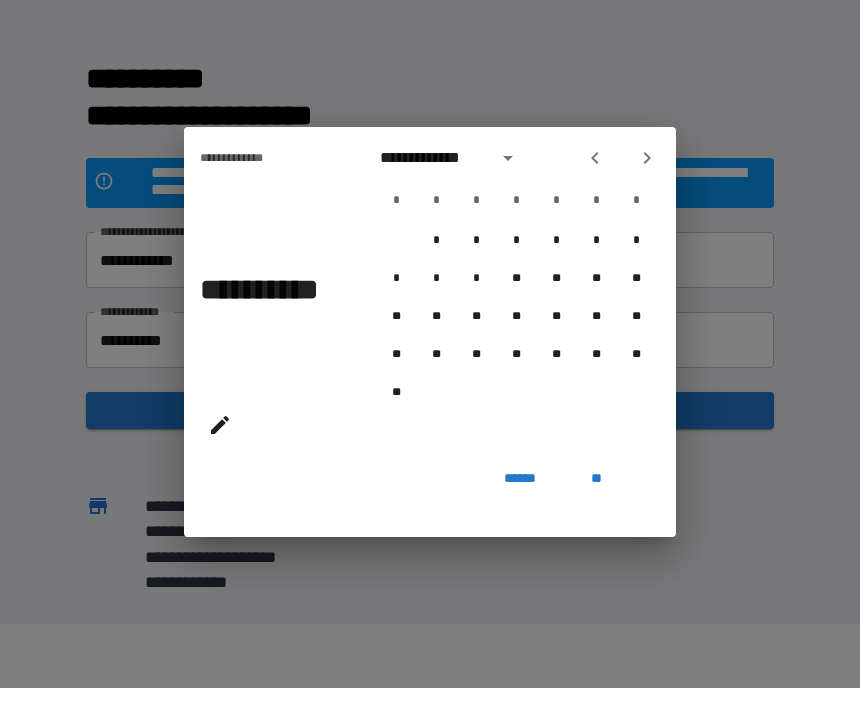 click 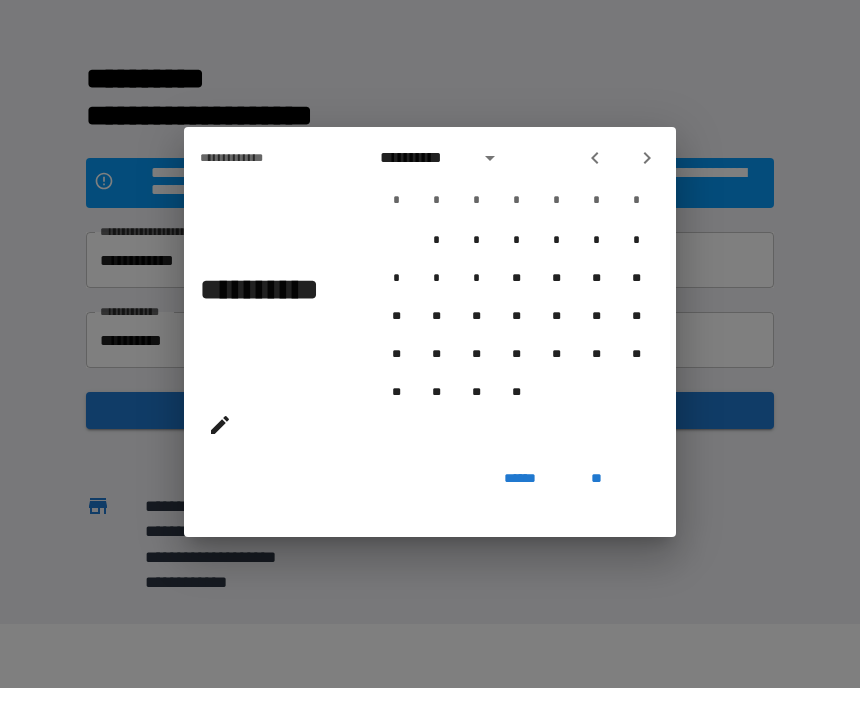click 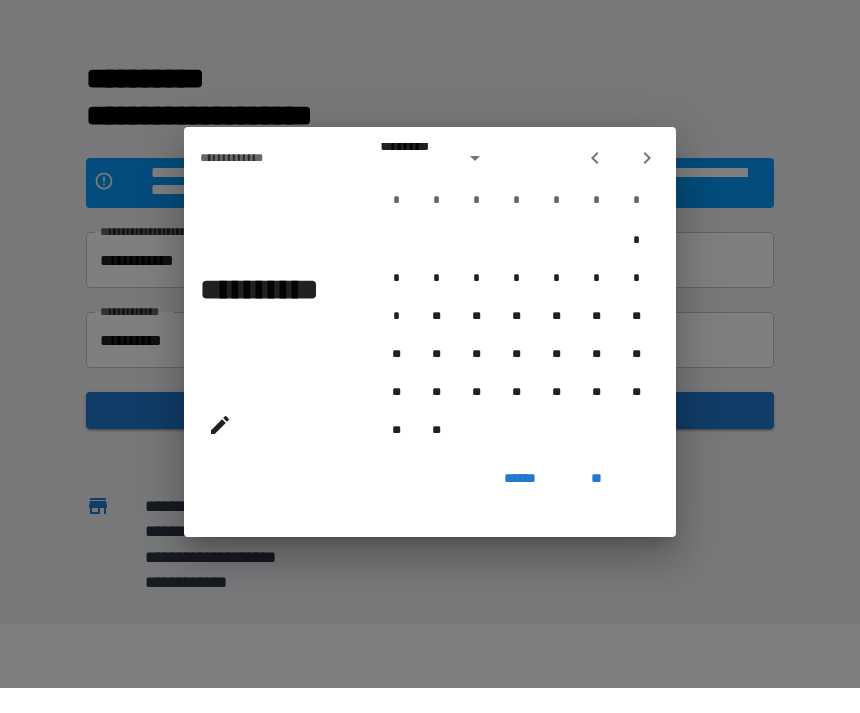 click 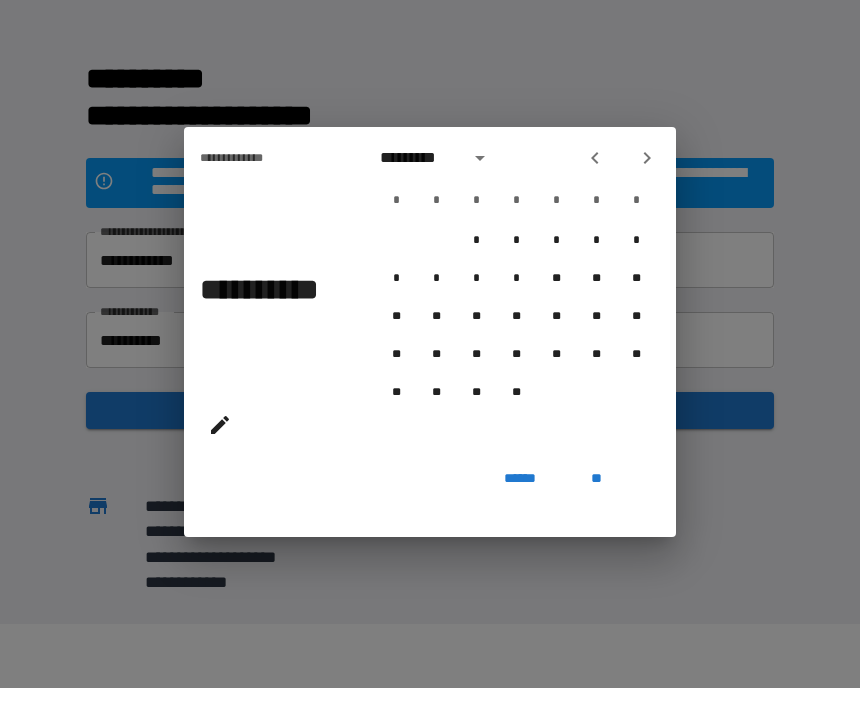 click 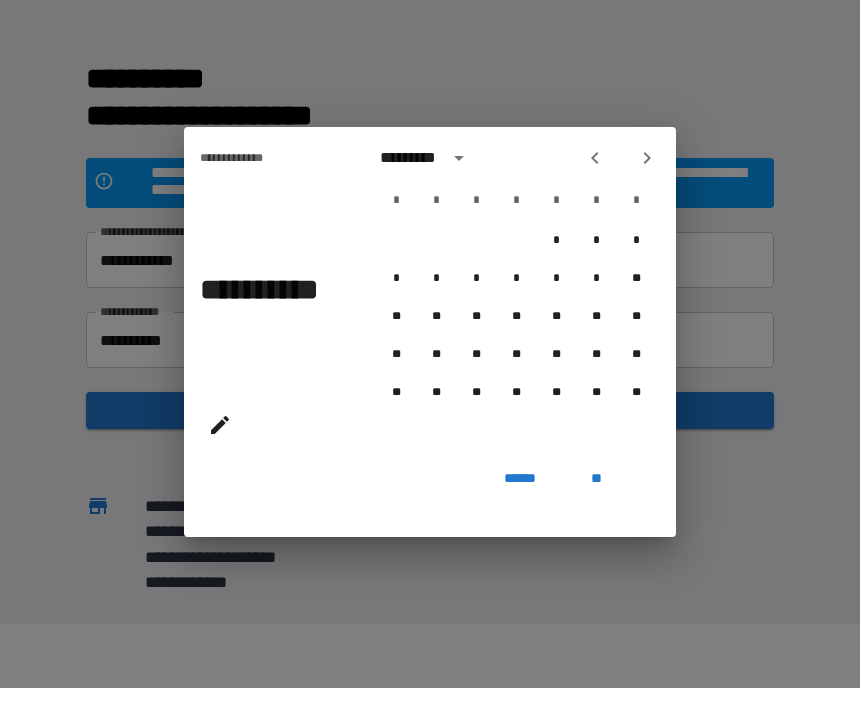 click 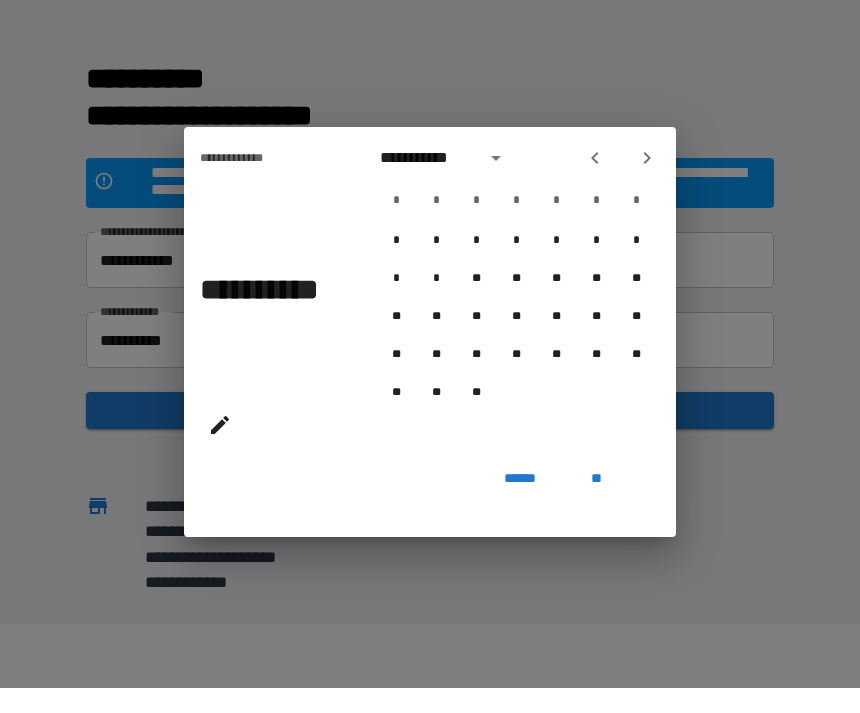 click at bounding box center (647, 183) 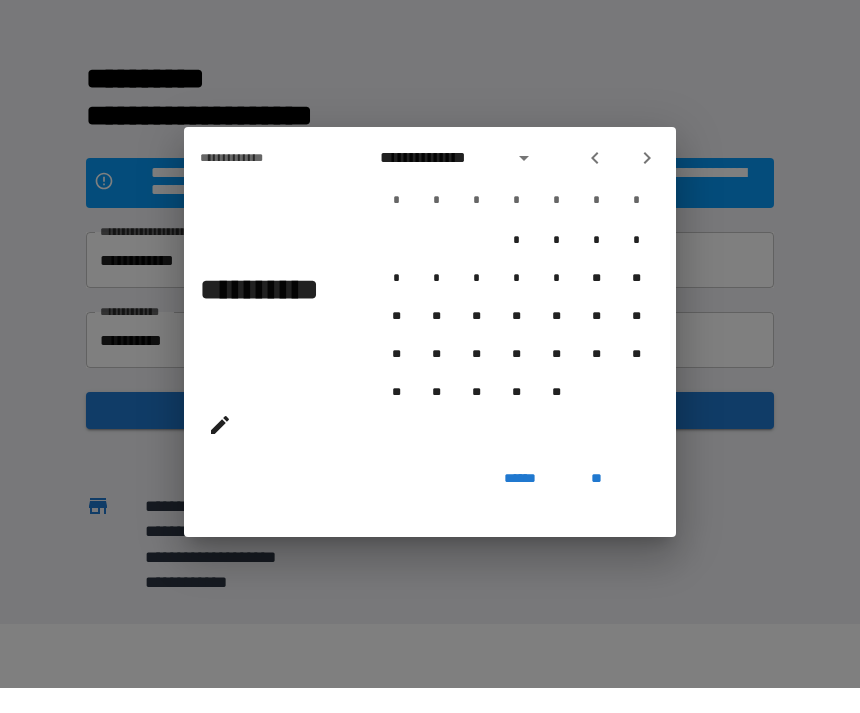 click 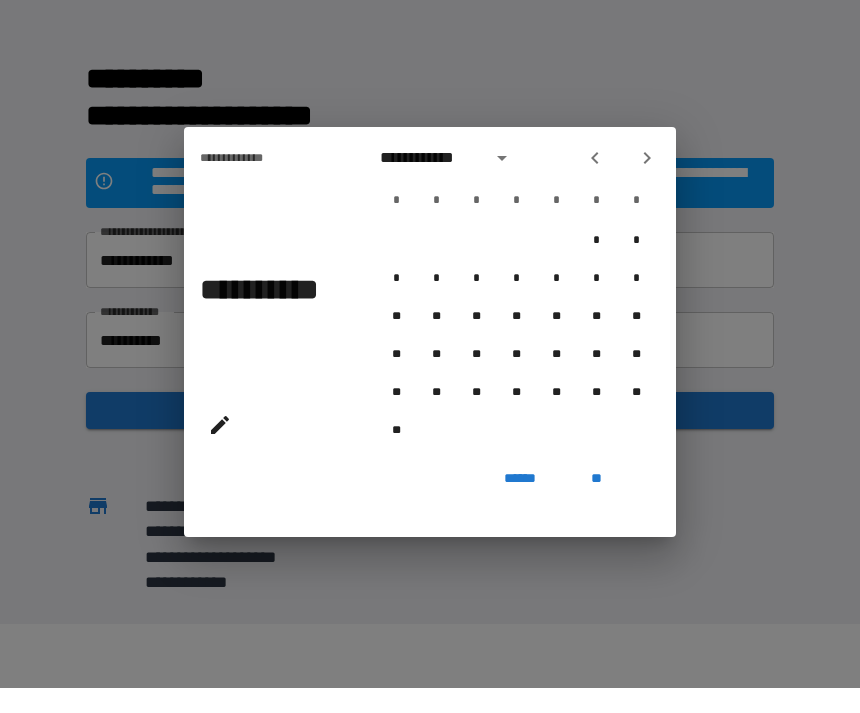 click 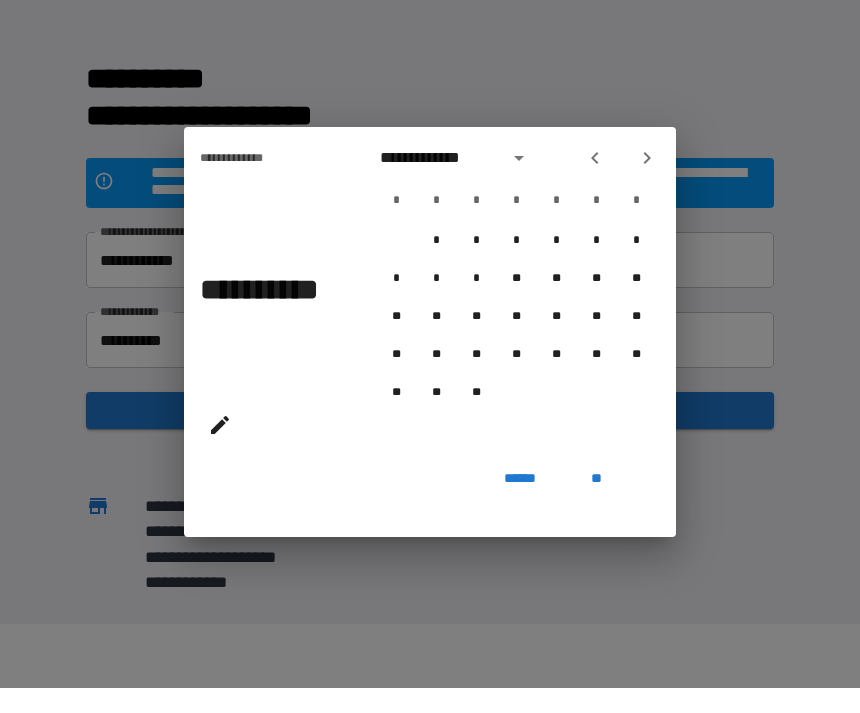 click at bounding box center (595, 183) 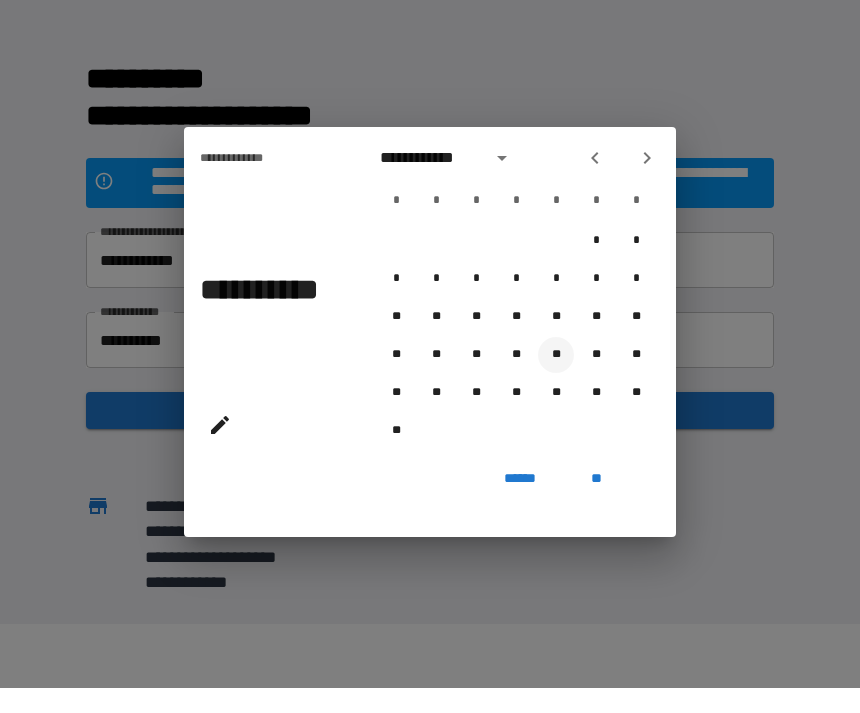 click on "**" at bounding box center [556, 380] 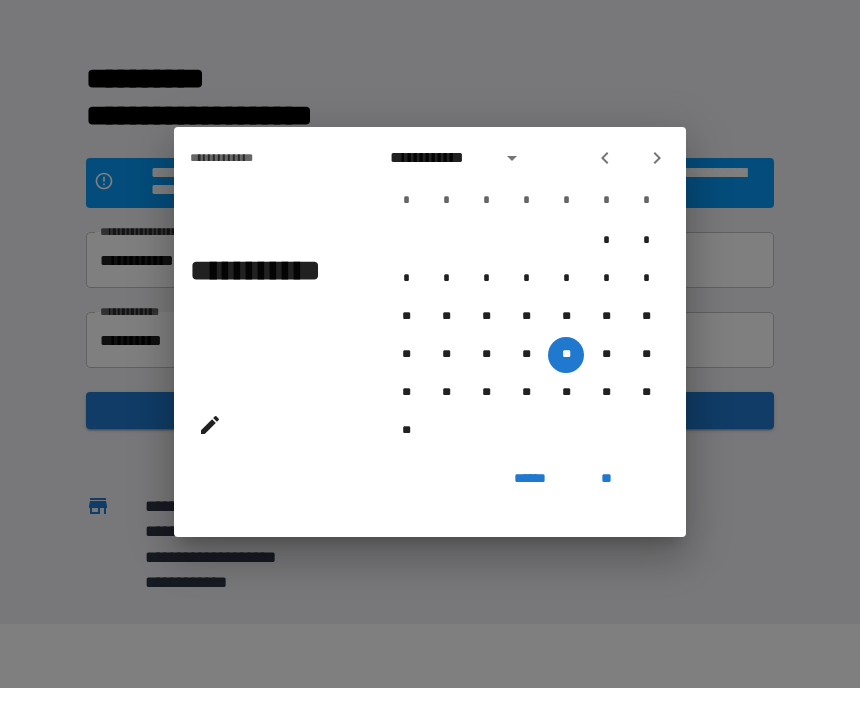 click on "**" at bounding box center [606, 504] 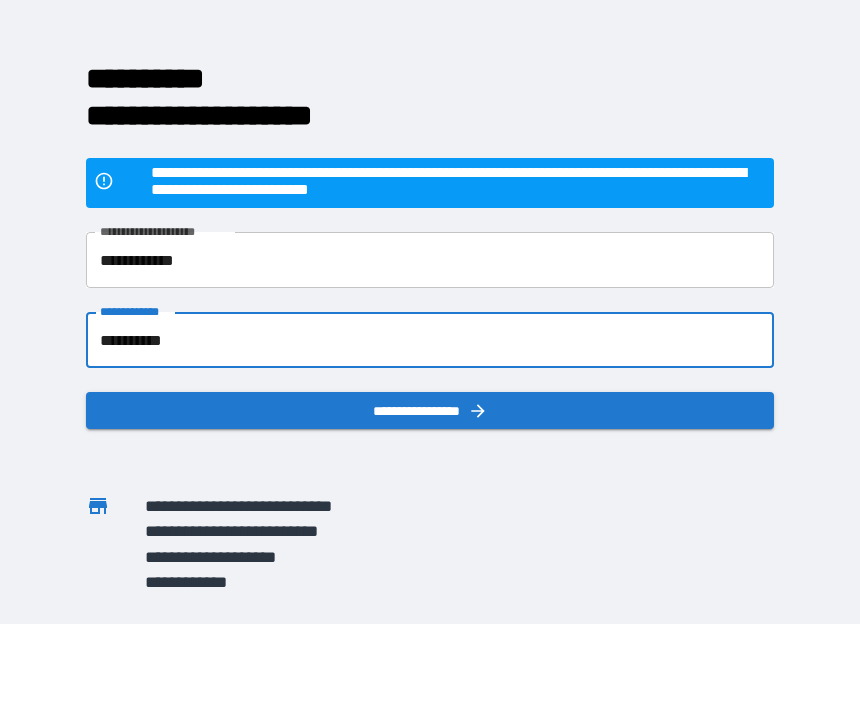 click on "**********" at bounding box center (430, 435) 